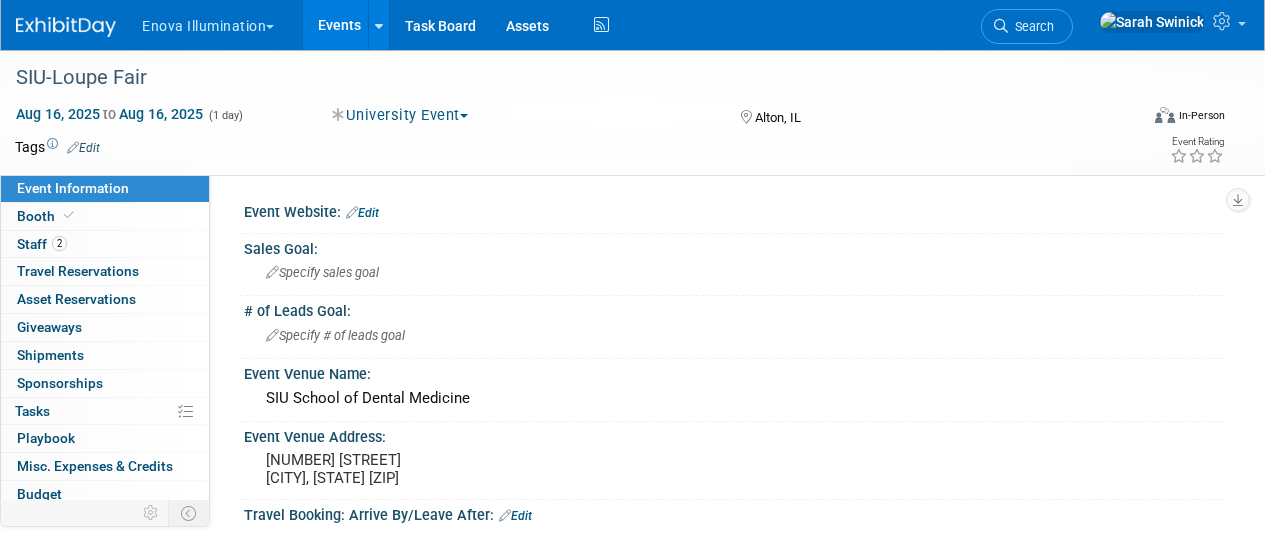 scroll, scrollTop: 0, scrollLeft: 0, axis: both 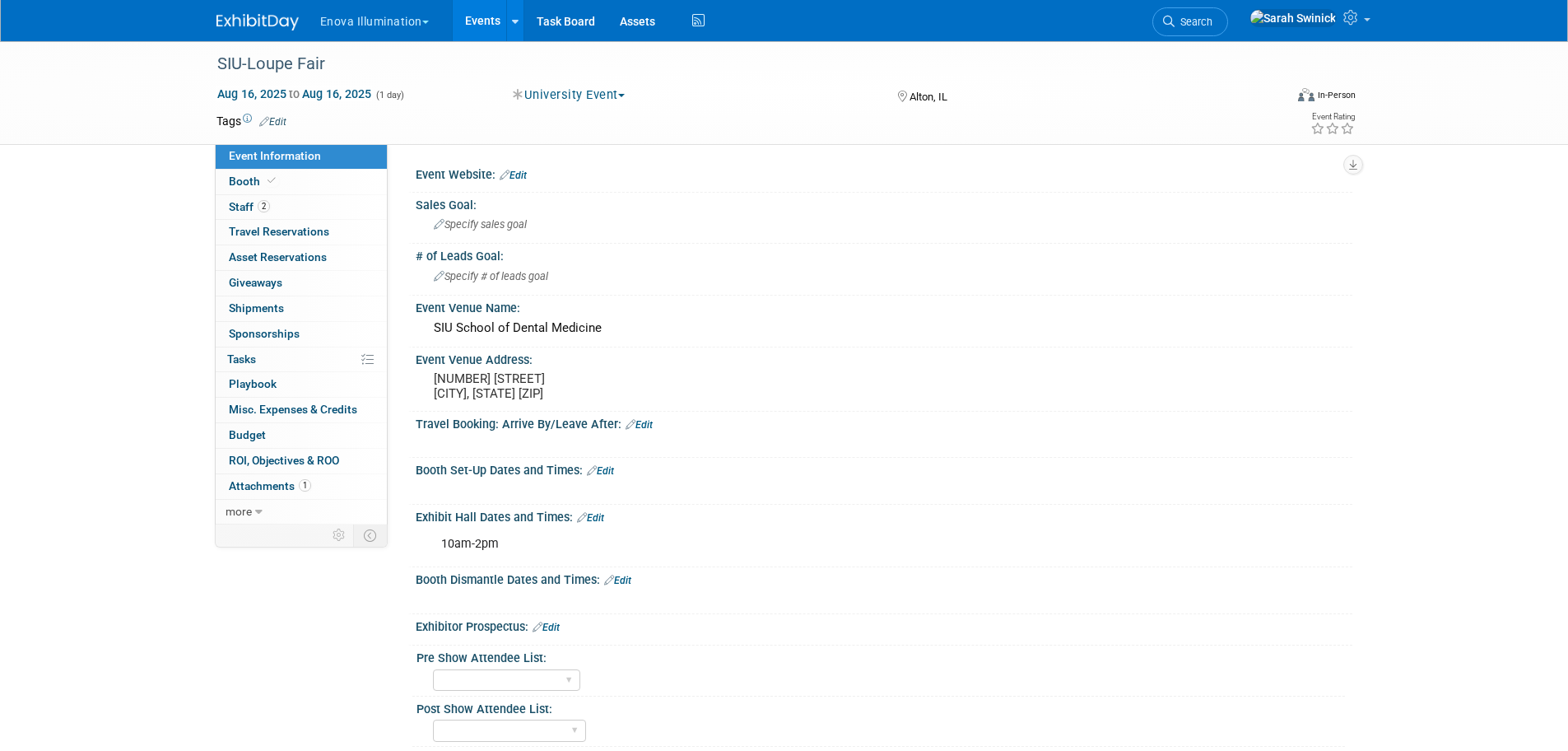 click at bounding box center [258, 22] 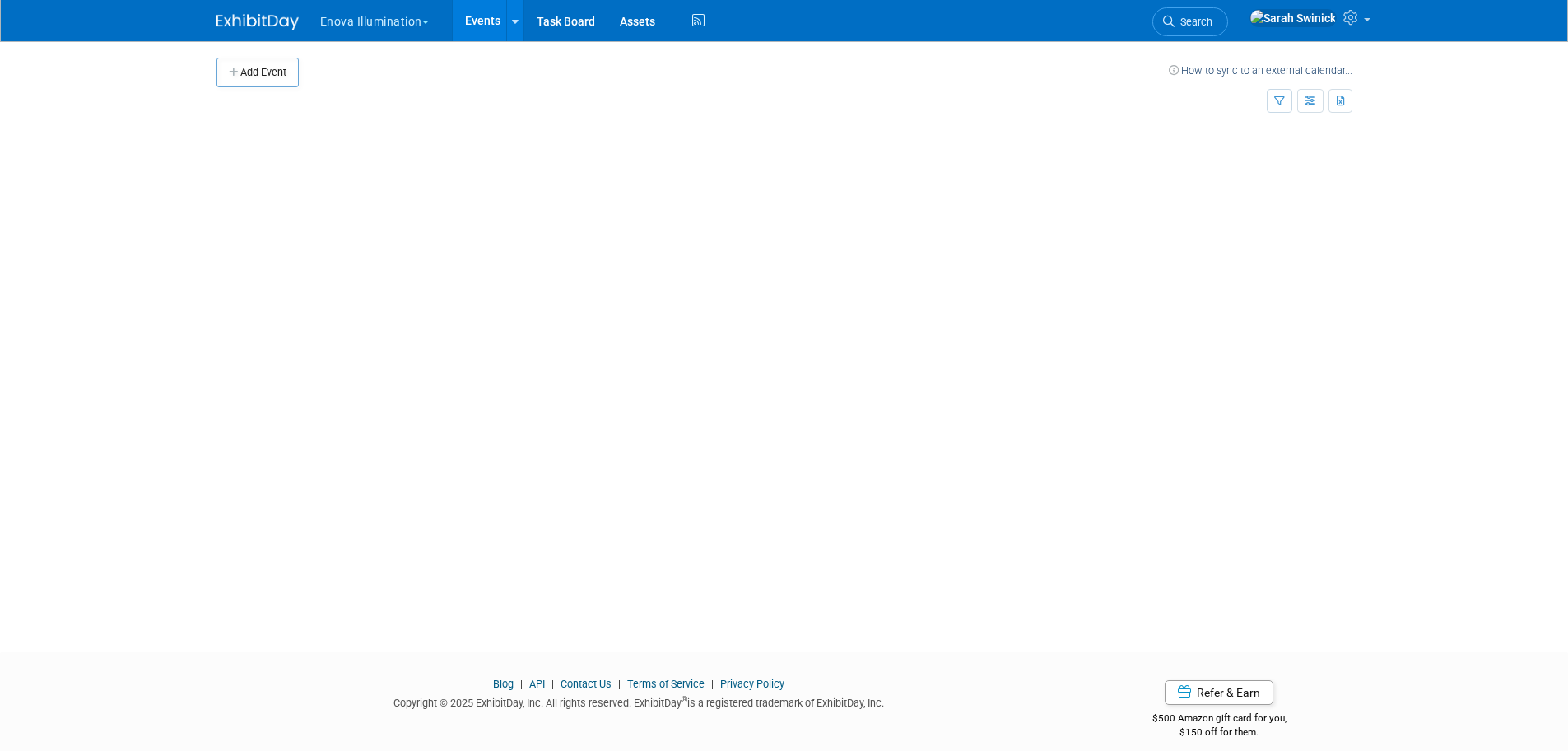 scroll, scrollTop: 0, scrollLeft: 0, axis: both 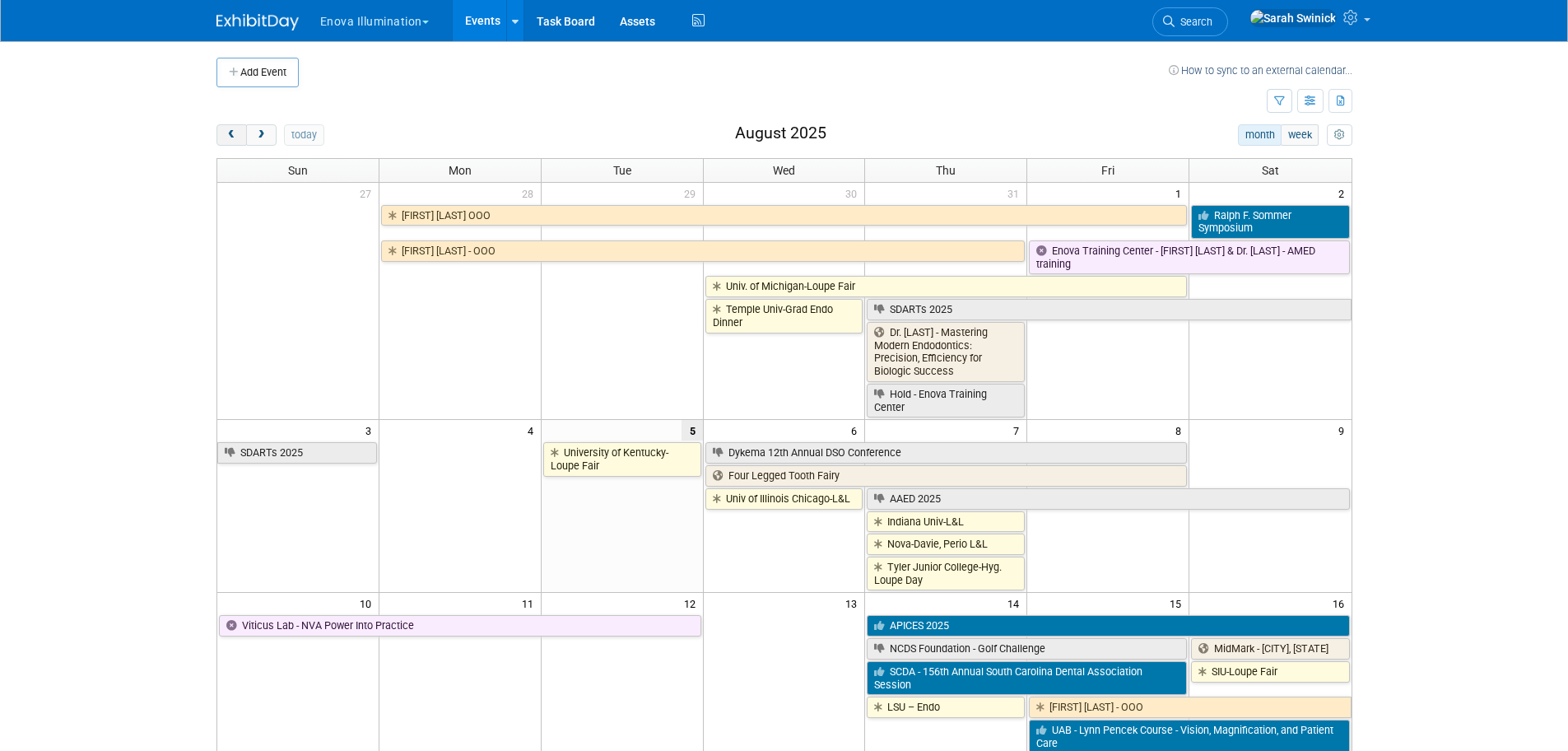 drag, startPoint x: 226, startPoint y: 121, endPoint x: 218, endPoint y: 133, distance: 14.422205 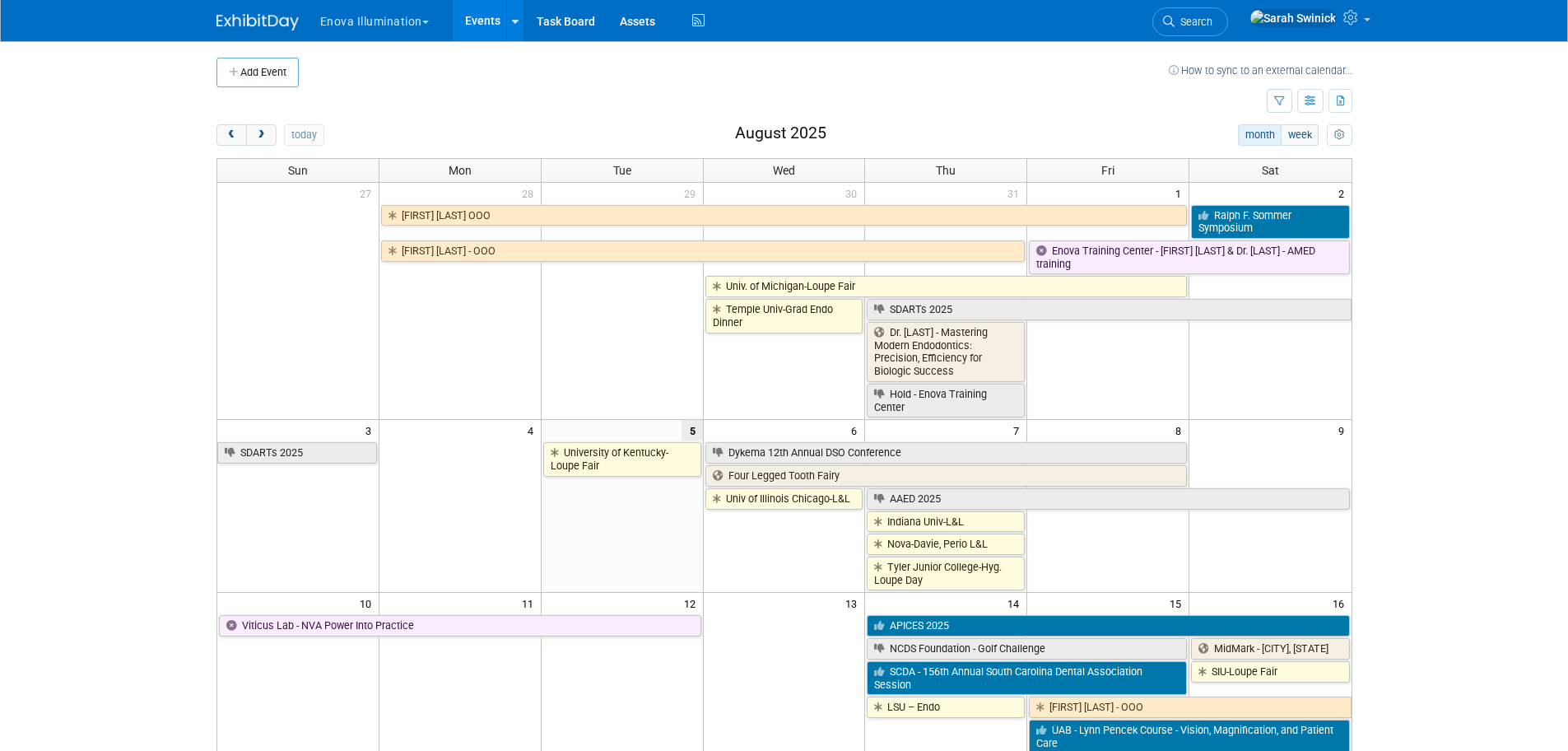 click on "Add Event
How to sync to an external calendar...
New Event
Duplicate Event Warning
There is another event in your workspace with a similar name during the same dates.
Attendance / Format:
<img src="https://www.exhibitday.com/Images/Format-InPerson.png" style="width: 19px; margin-top: 2px; margin-bottom: 2px; margin-left: 2px; filter: grayscale(100%); opacity: 0.75;" />   In-Person
<img src="https://www.exhibitday.com/Images/Format-Virtual.png" style="width: 19px; margin-top: 2px; margin-bottom: 2px; margin-left: 2px; filter: grayscale(100%); opacity: 0.75;" />   Virtual
<img src="https://www.exhibitday.com/Images/Format-Hybrid.png" style="width: 19px; margin-top: 2px; margin-bottom: 2px; margin-left: 2px; filter: grayscale(100%); opacity: 0.75;" />   Hybrid
In-Person        In-Person      Virtual      Hybrid
Participation:" at bounding box center [784, 681] 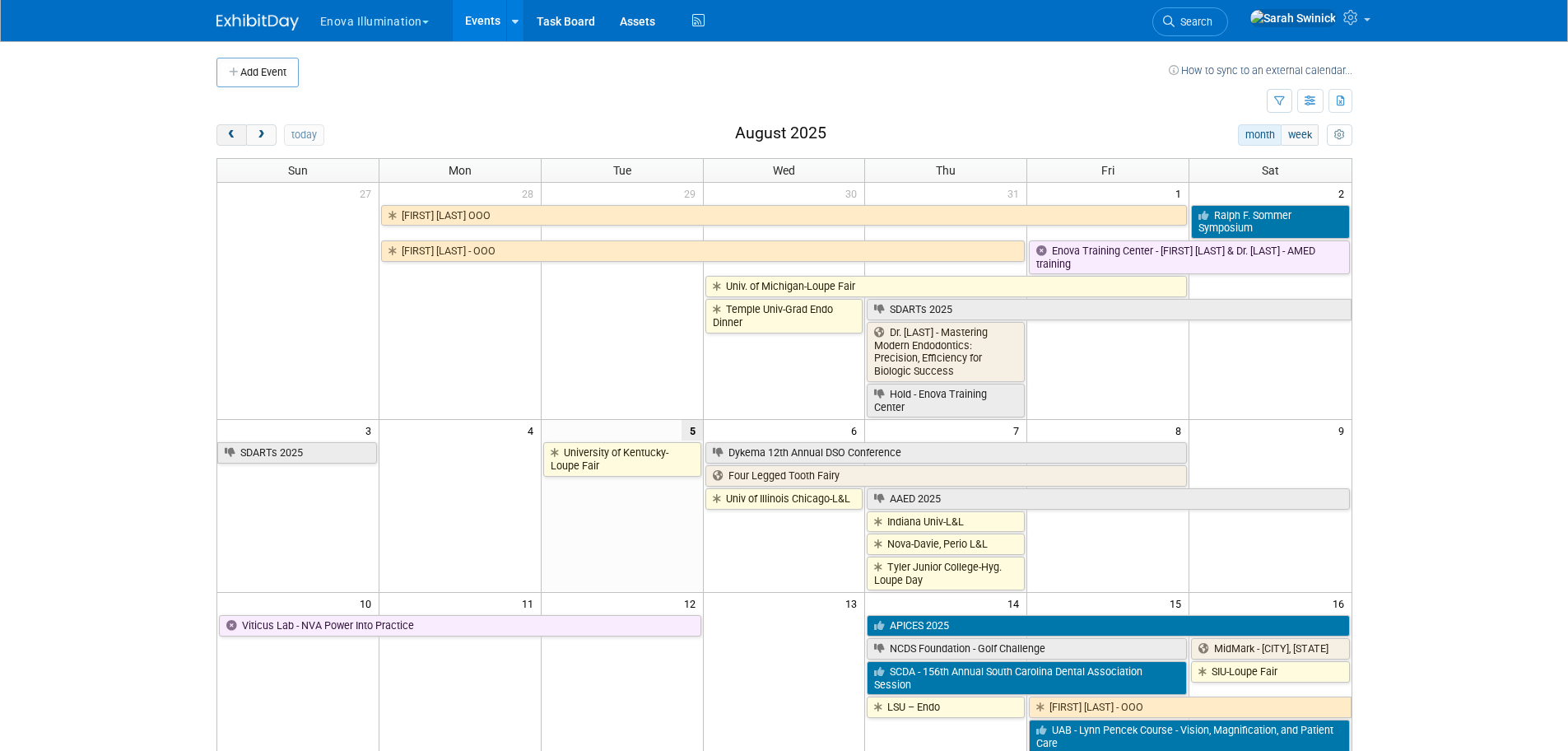 click at bounding box center [231, 135] 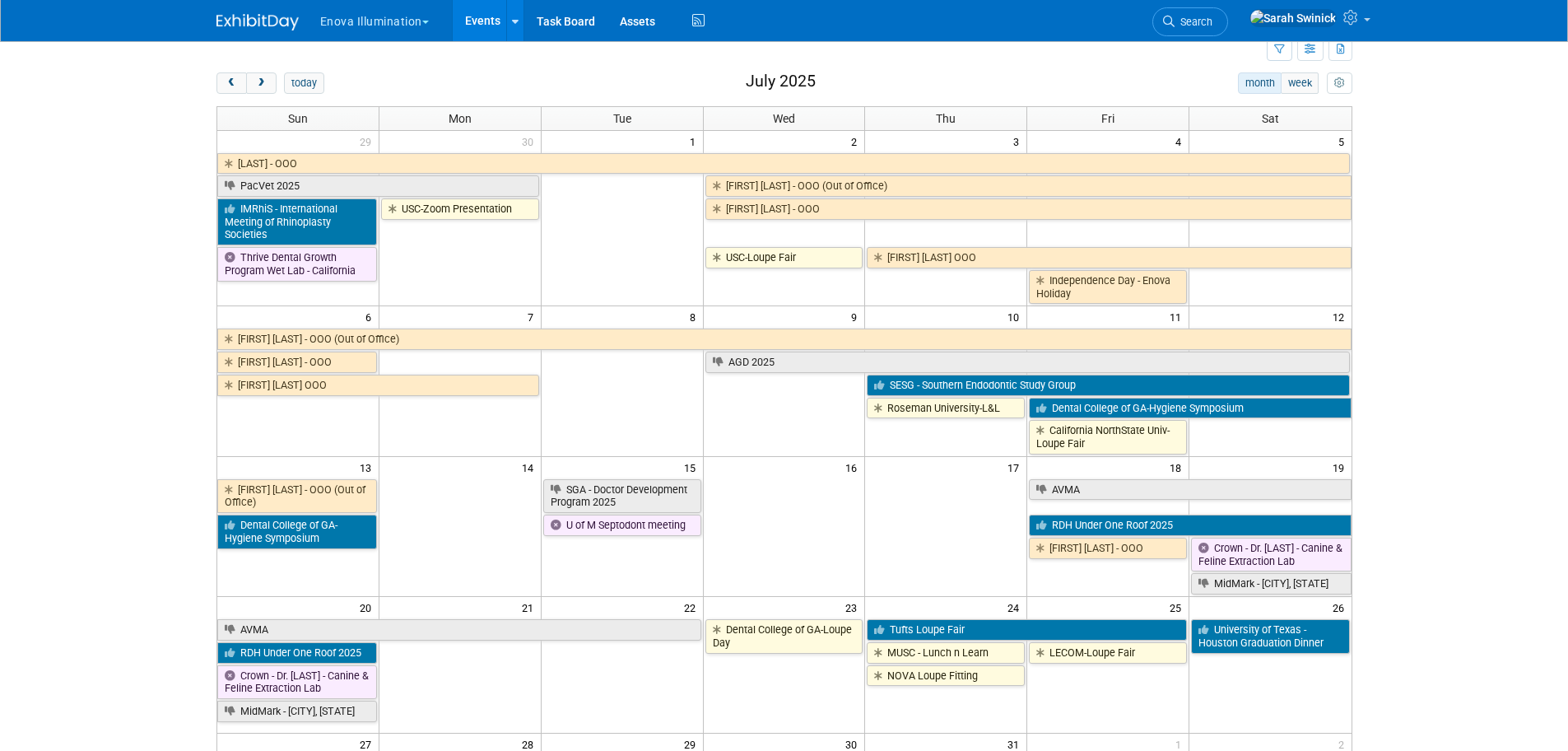 scroll, scrollTop: 0, scrollLeft: 0, axis: both 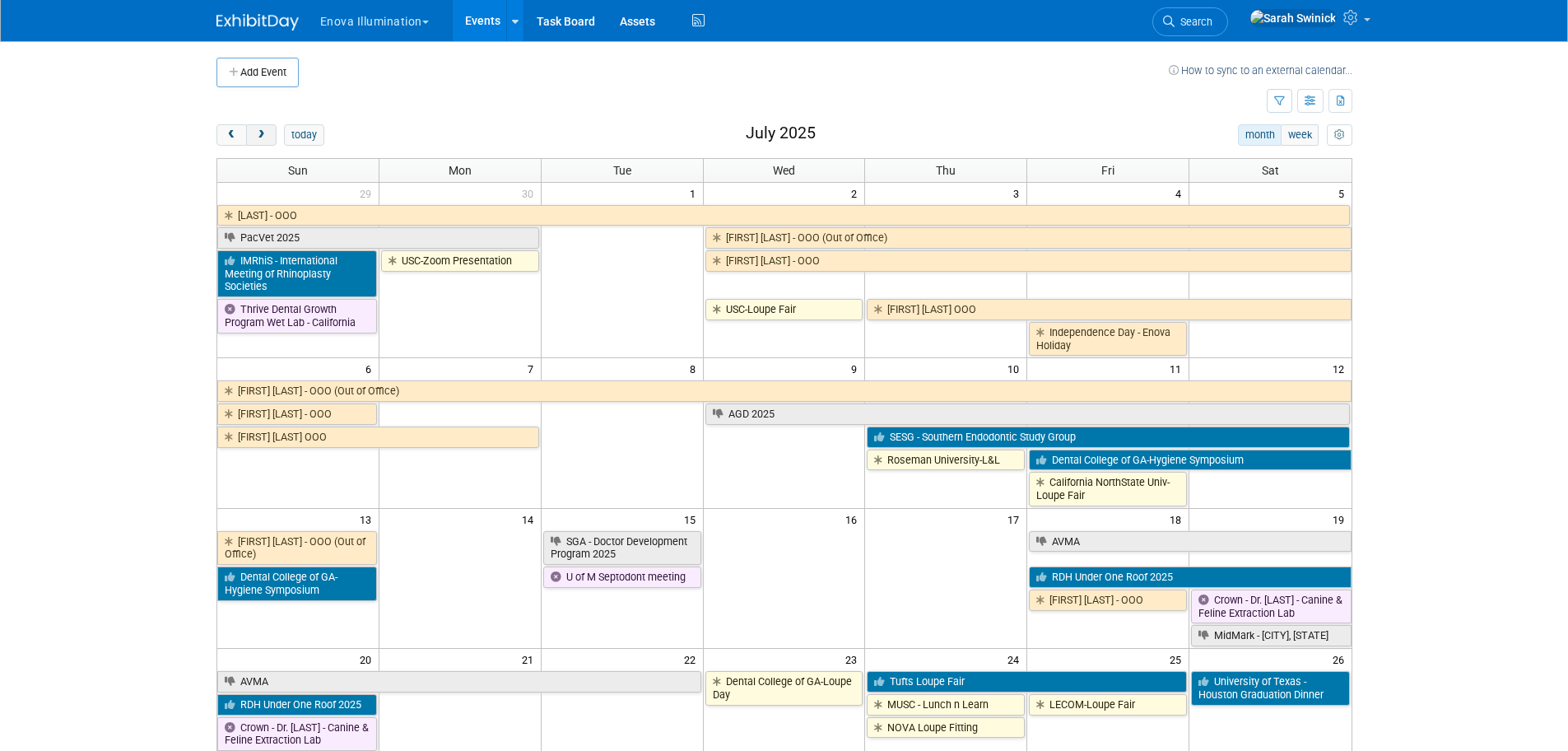 click at bounding box center (261, 135) 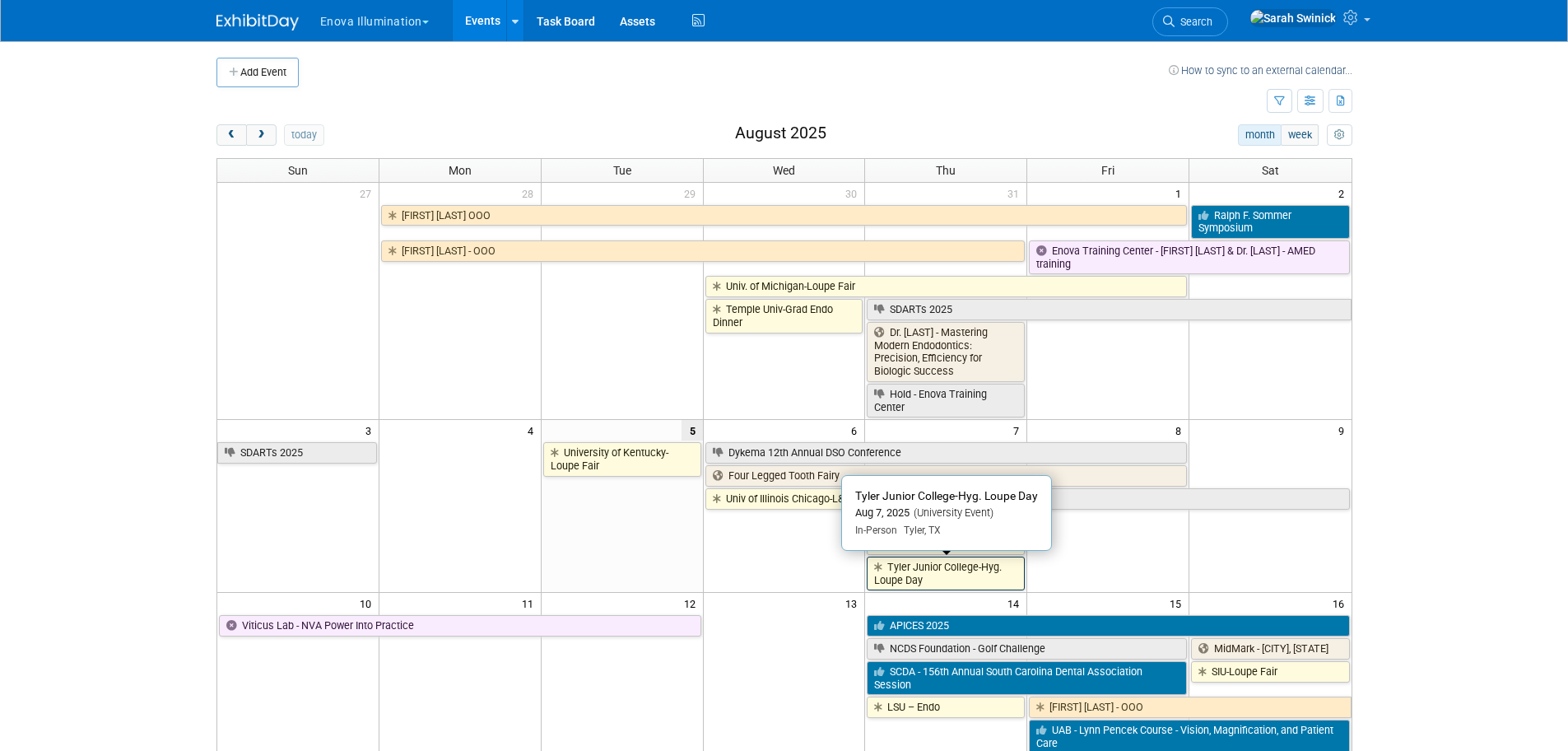 click on "Tyler Junior College-Hyg. Loupe Day" at bounding box center [946, 573] 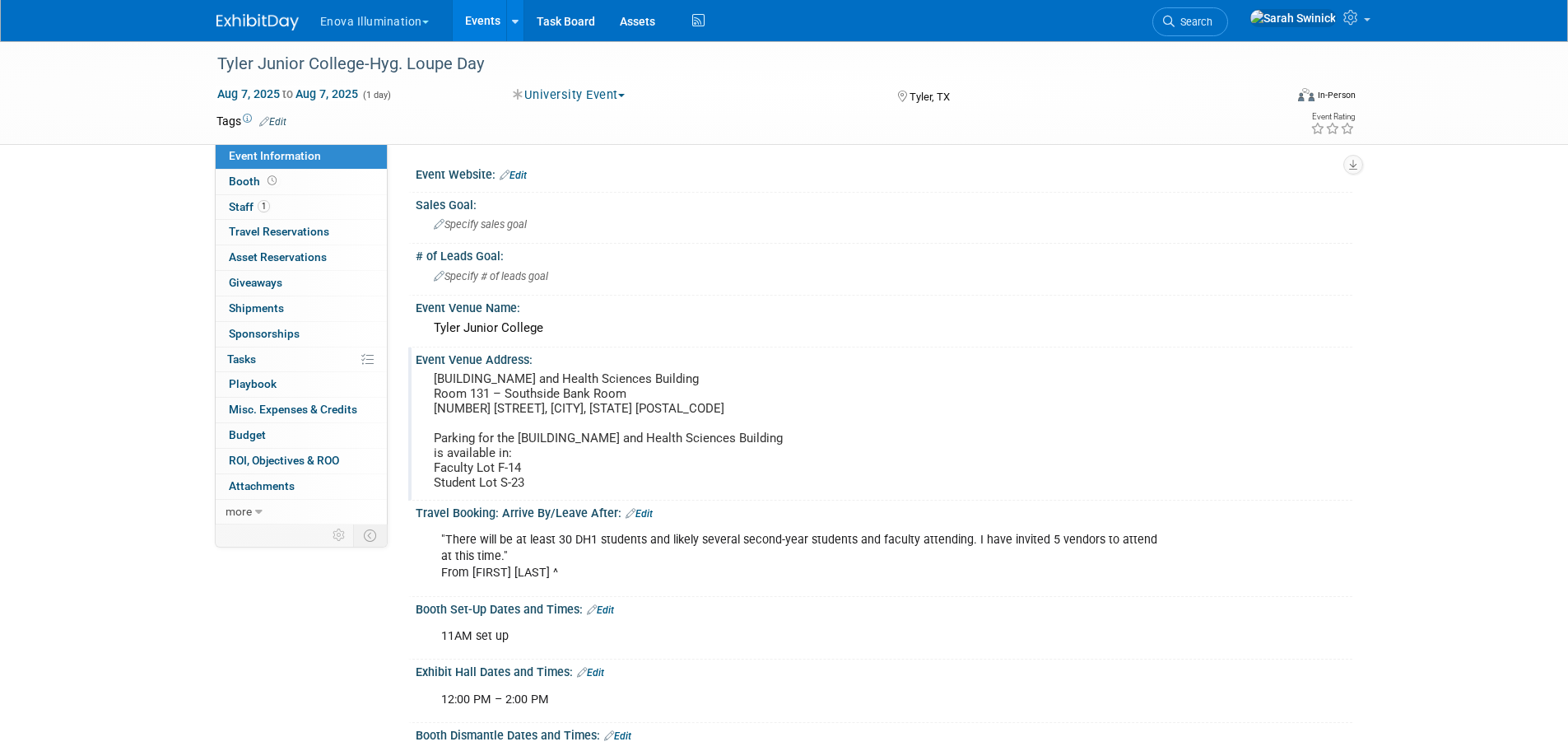 scroll, scrollTop: 0, scrollLeft: 0, axis: both 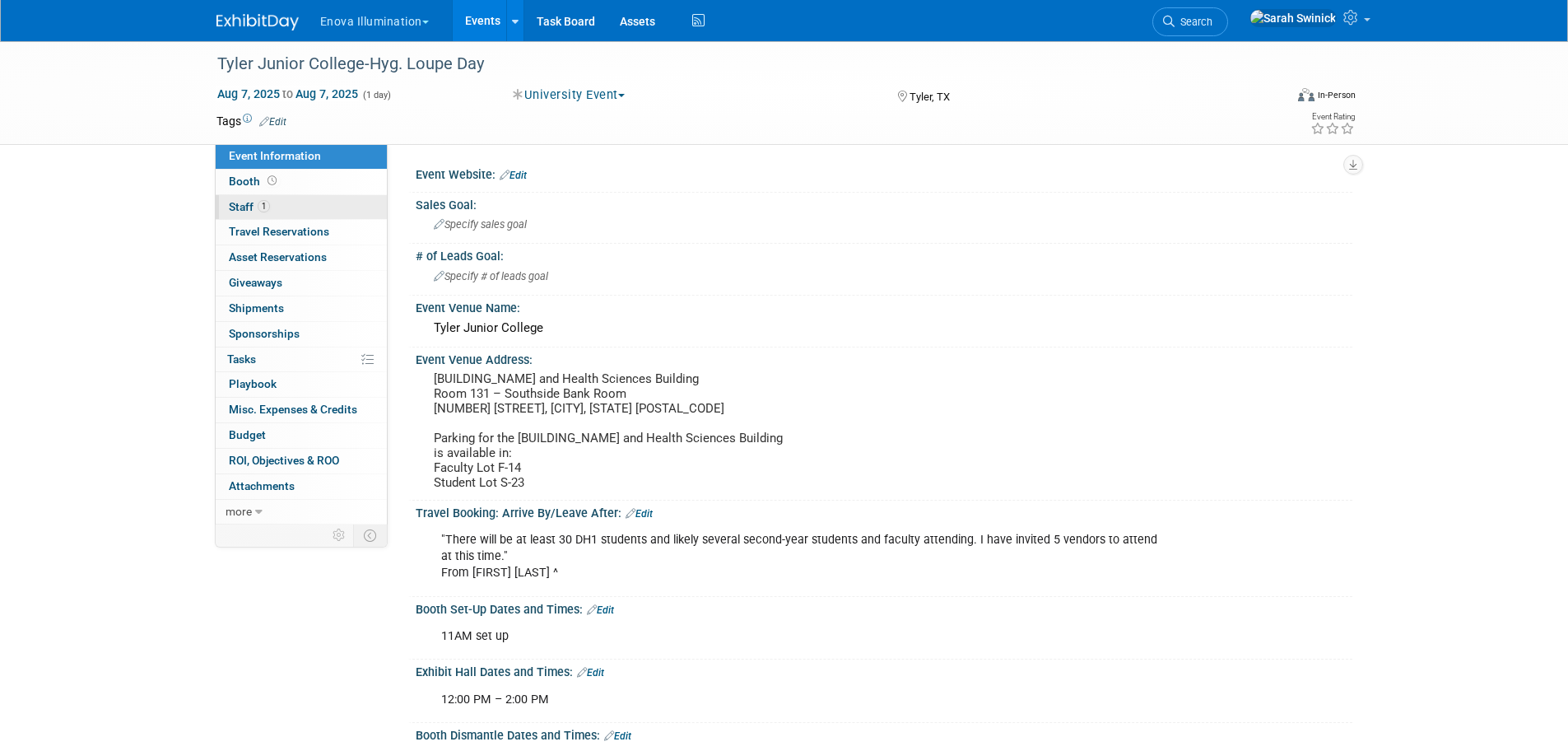 click on "1
Staff 1" at bounding box center (301, 208) 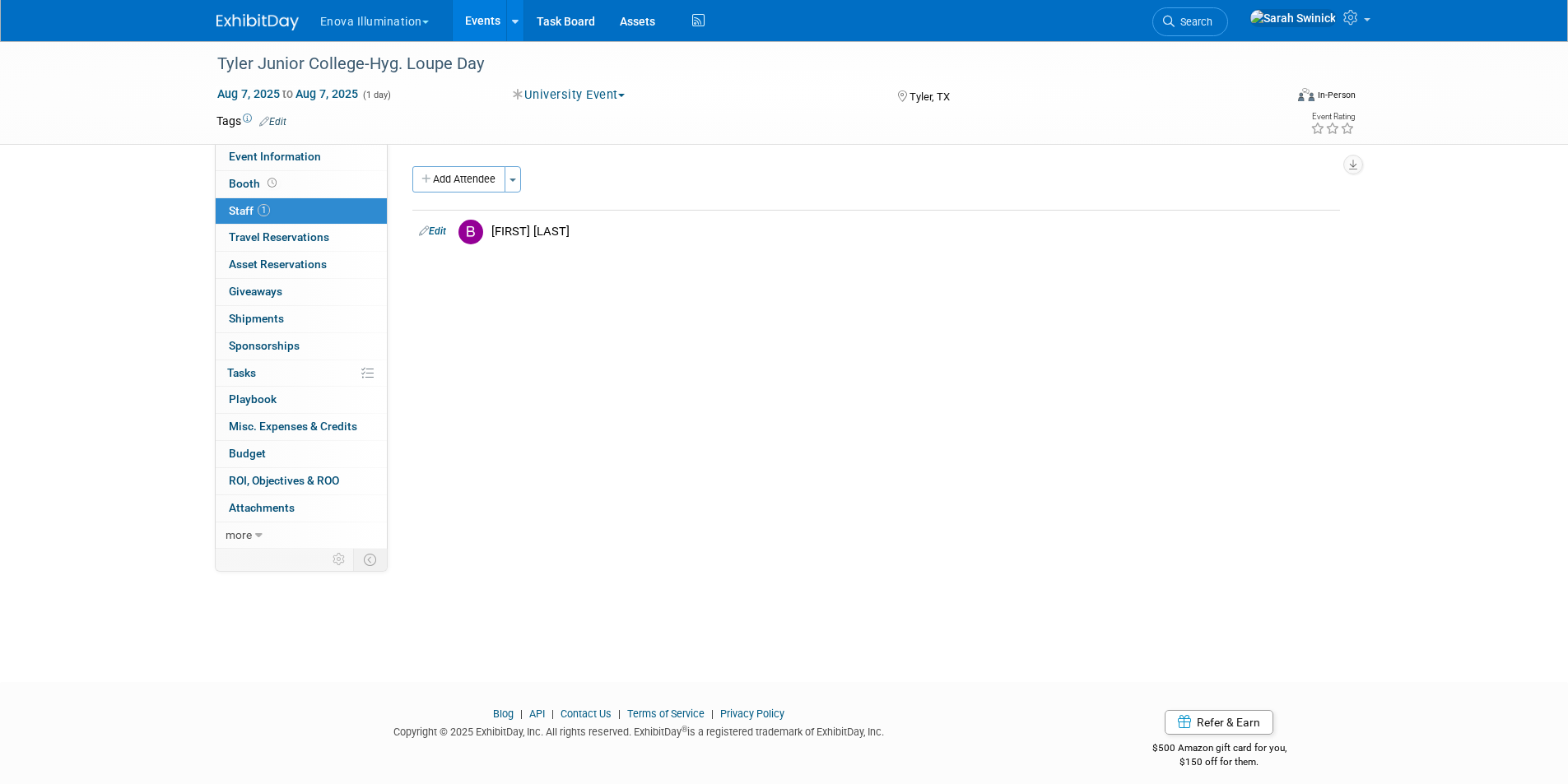 click at bounding box center (258, 22) 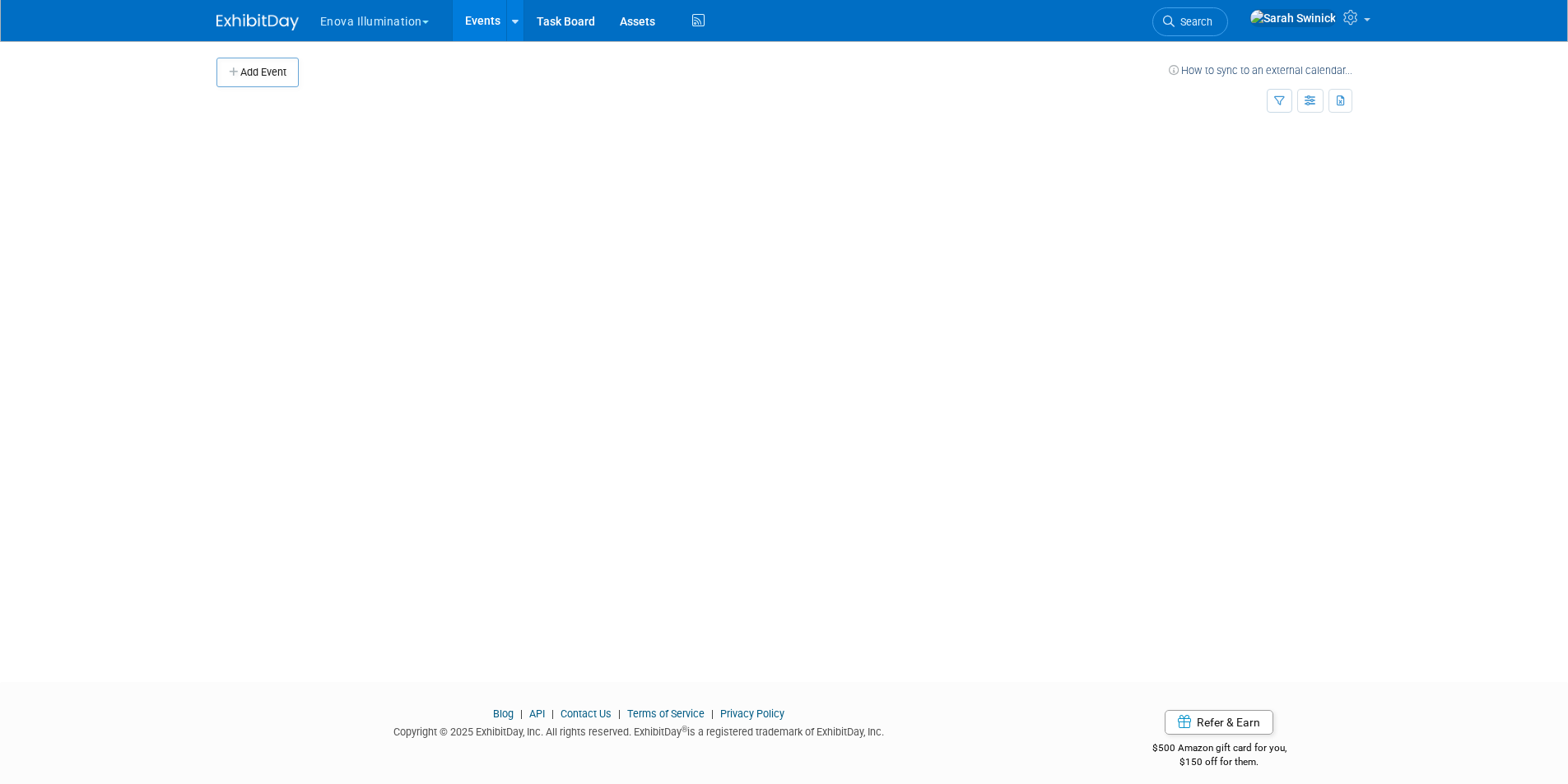 scroll, scrollTop: 0, scrollLeft: 0, axis: both 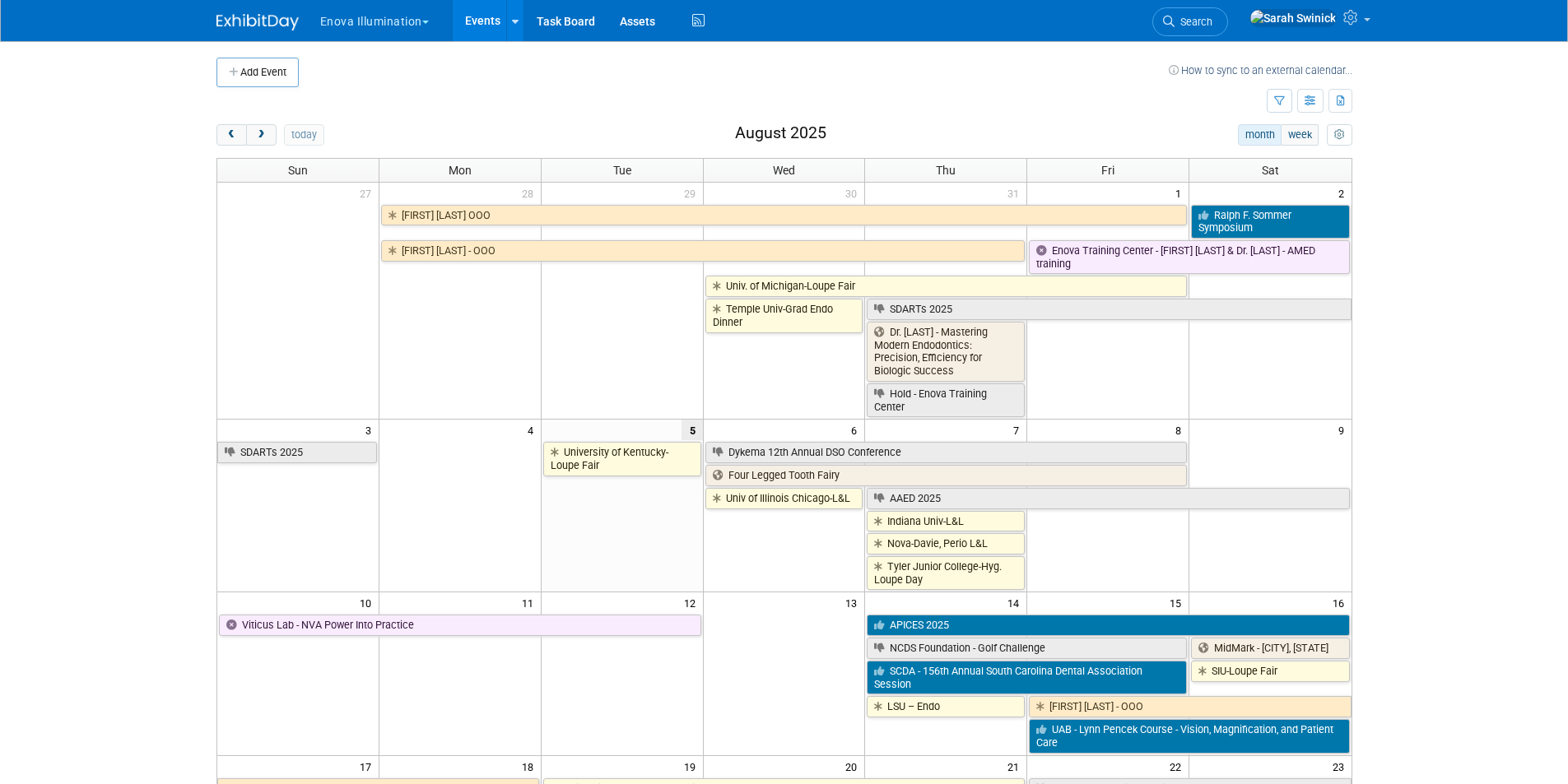 drag, startPoint x: 239, startPoint y: 144, endPoint x: 252, endPoint y: 158, distance: 19.104973 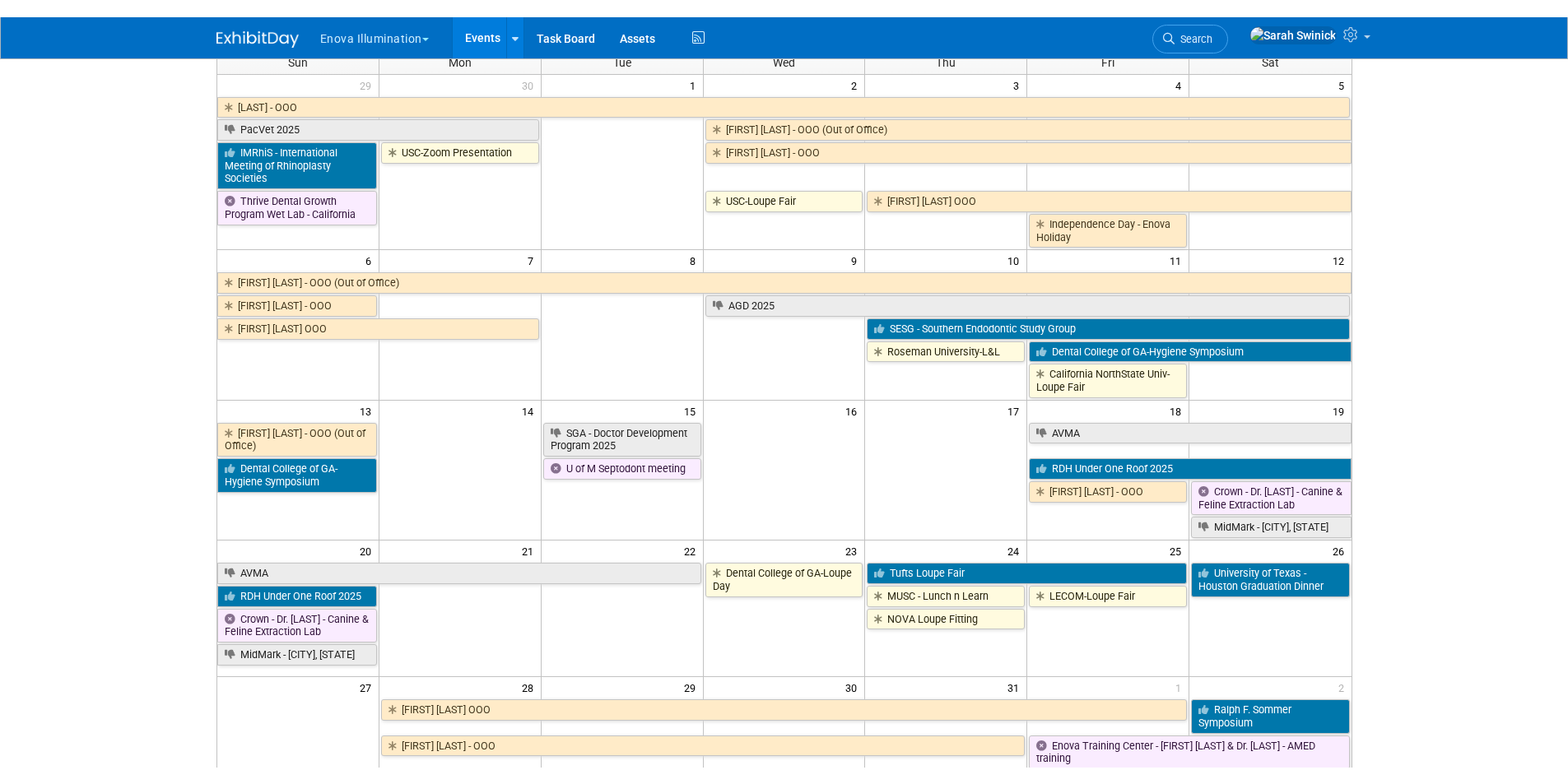 scroll, scrollTop: 0, scrollLeft: 0, axis: both 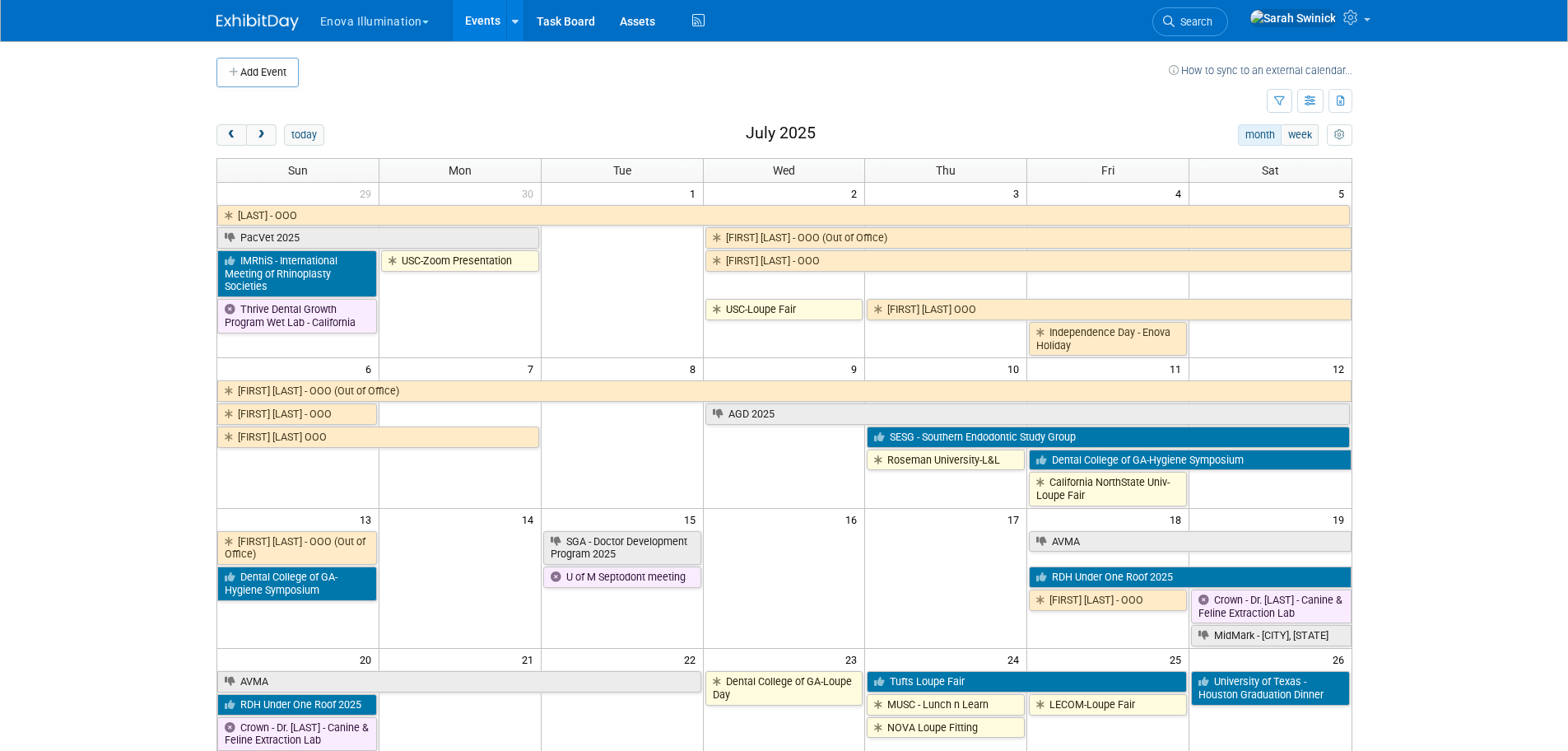 drag, startPoint x: 263, startPoint y: 140, endPoint x: 309, endPoint y: 156, distance: 48.70318 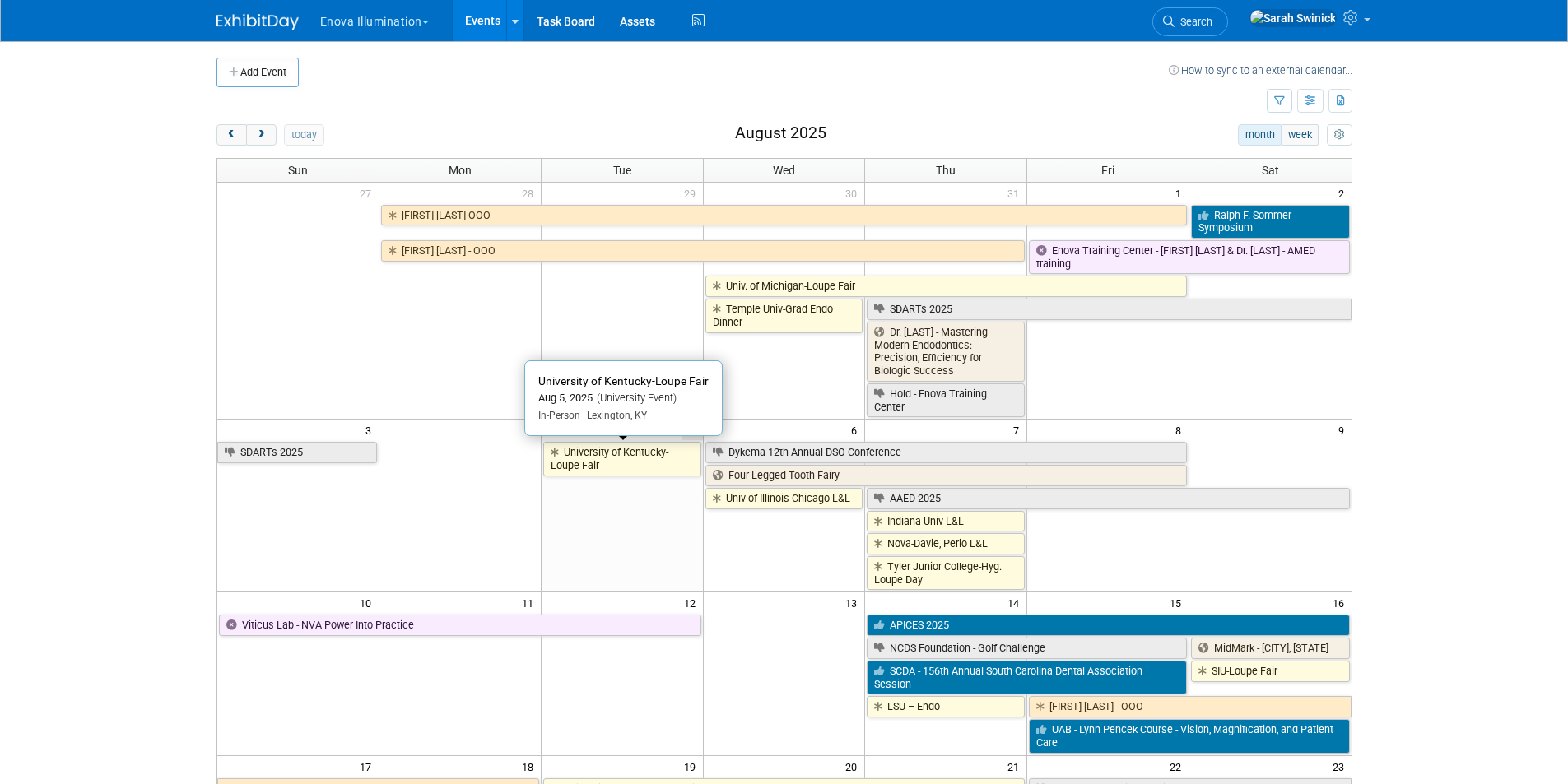 click on "University of Kentucky-Loupe Fair" at bounding box center (622, 458) 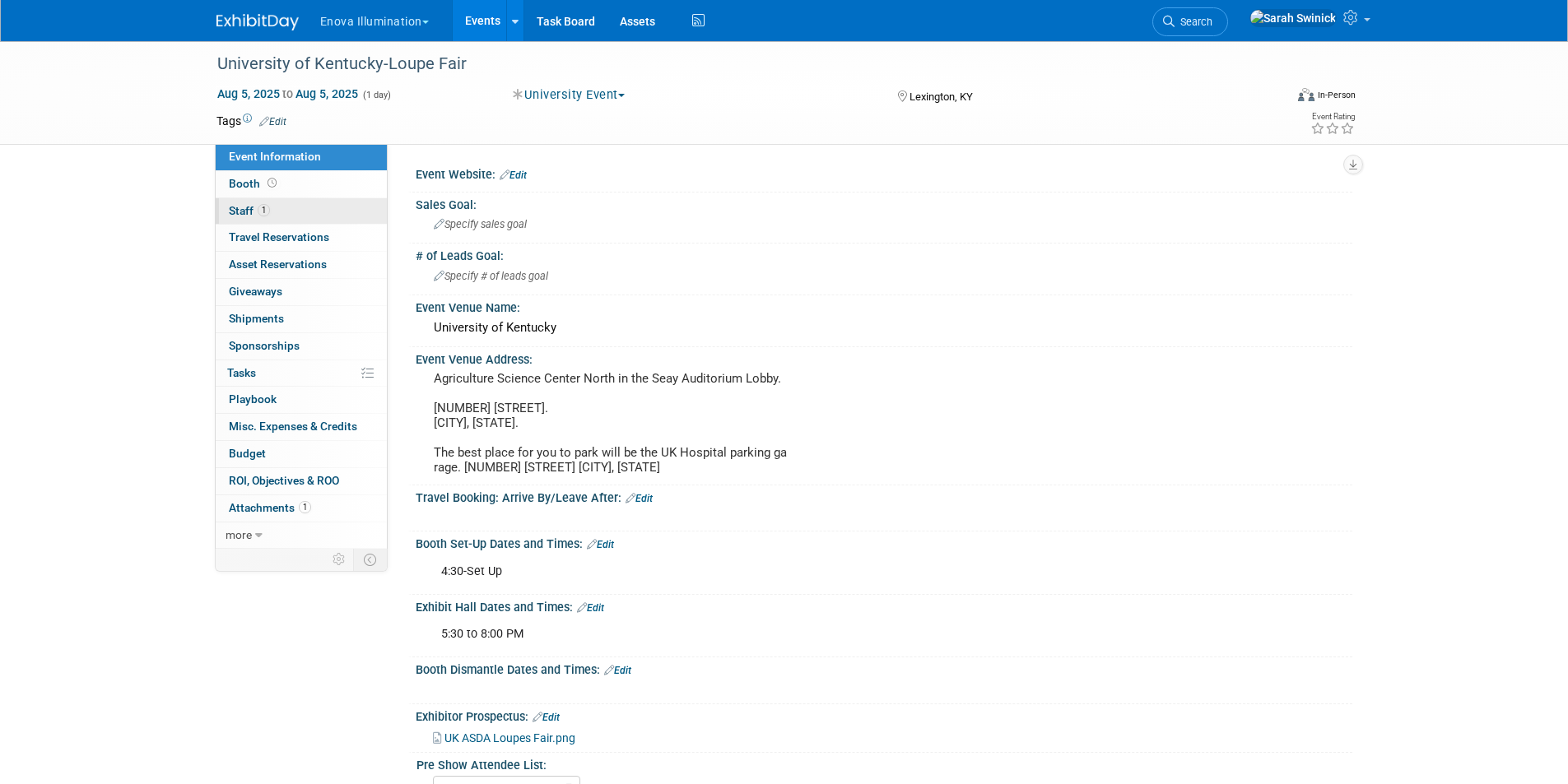 scroll, scrollTop: 0, scrollLeft: 0, axis: both 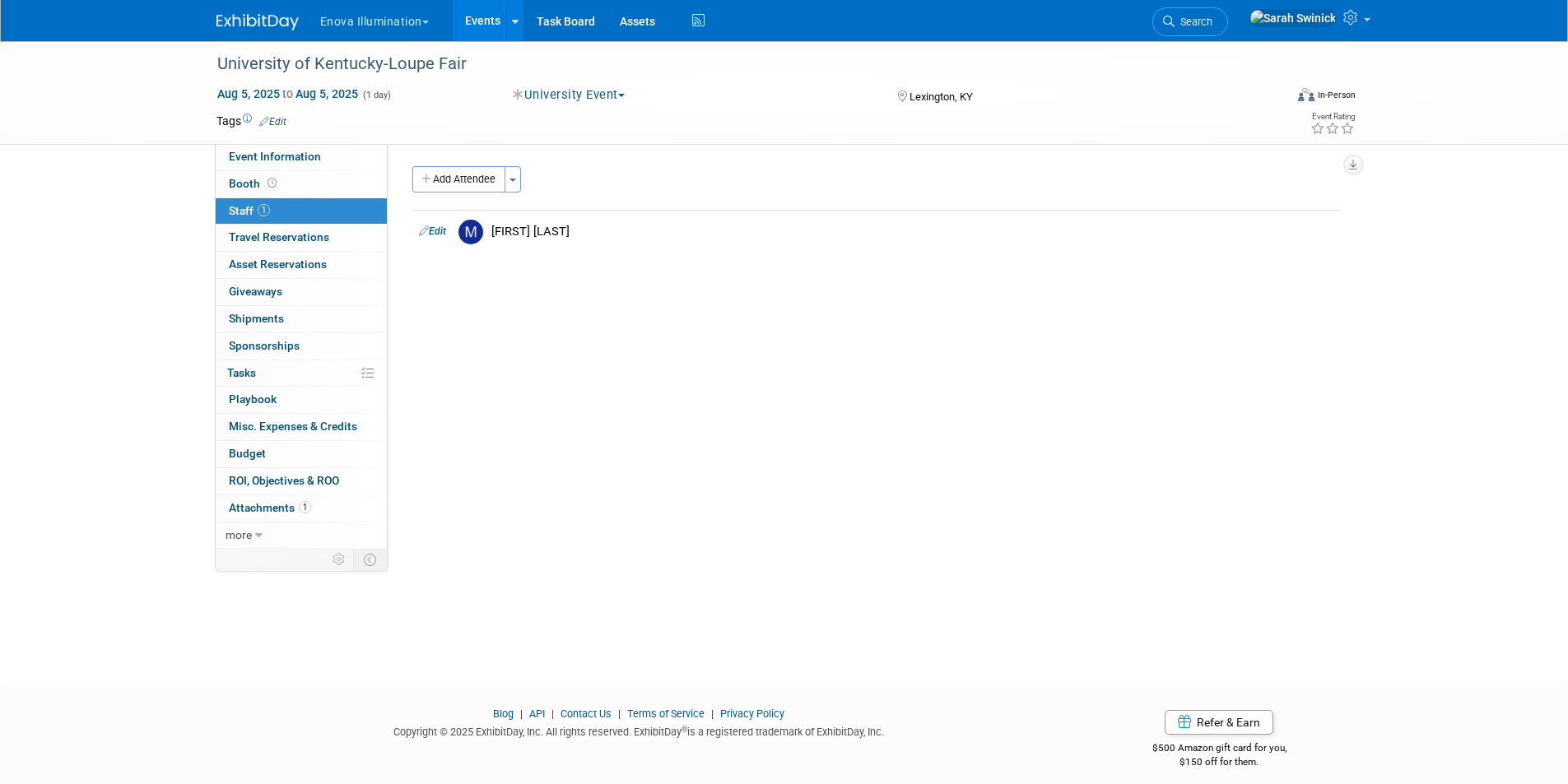 click at bounding box center [258, 22] 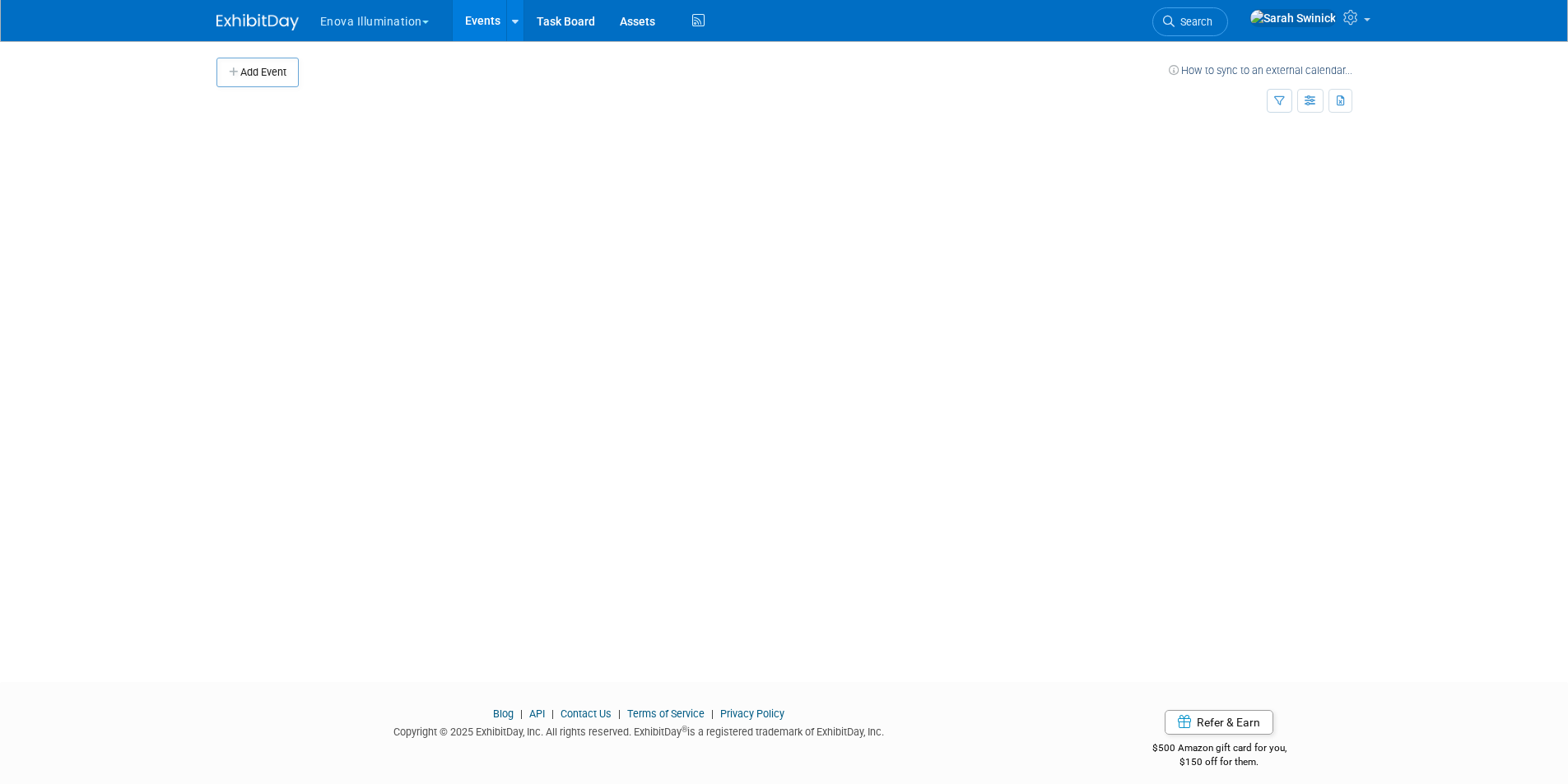 scroll, scrollTop: 0, scrollLeft: 0, axis: both 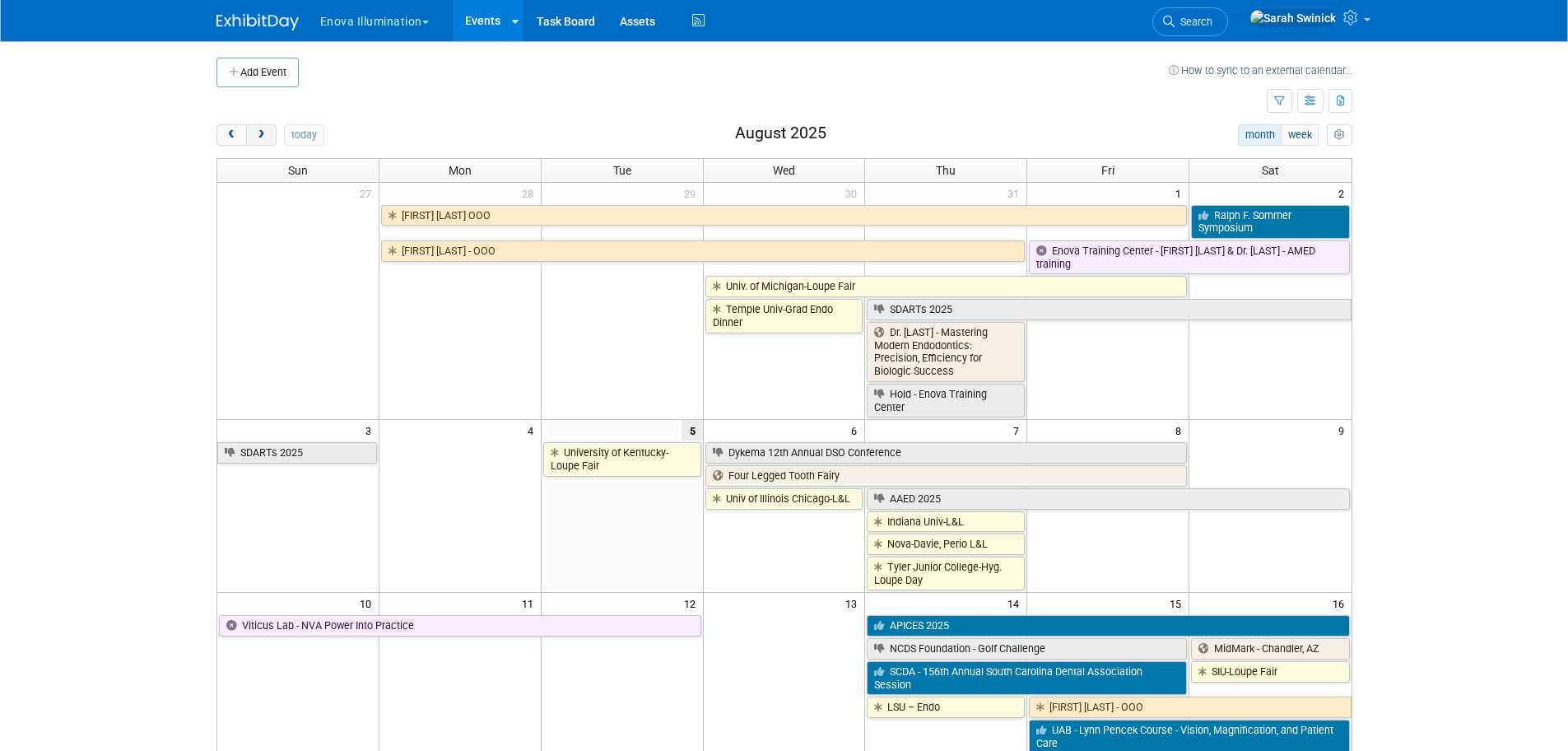 click at bounding box center (261, 135) 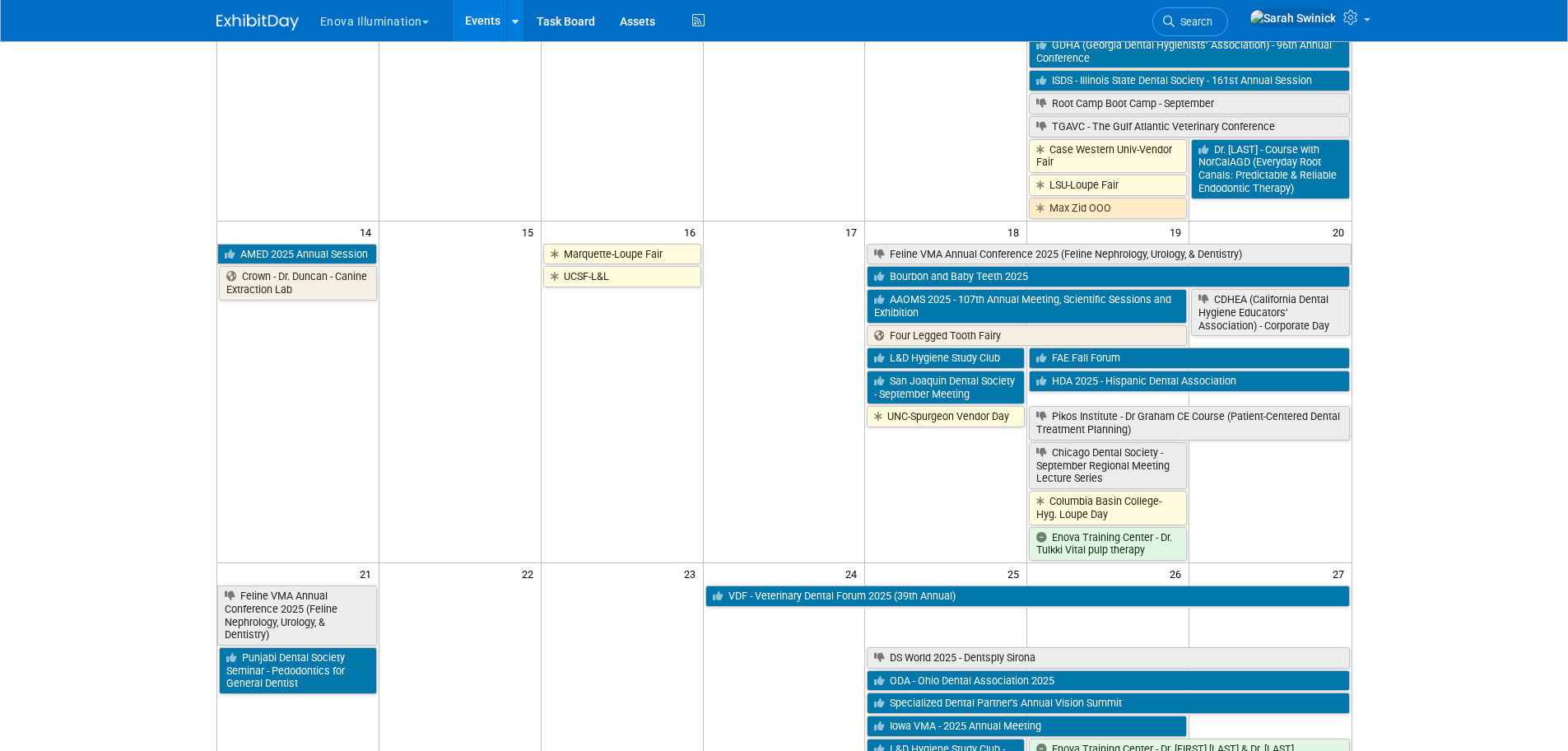 scroll, scrollTop: 823, scrollLeft: 0, axis: vertical 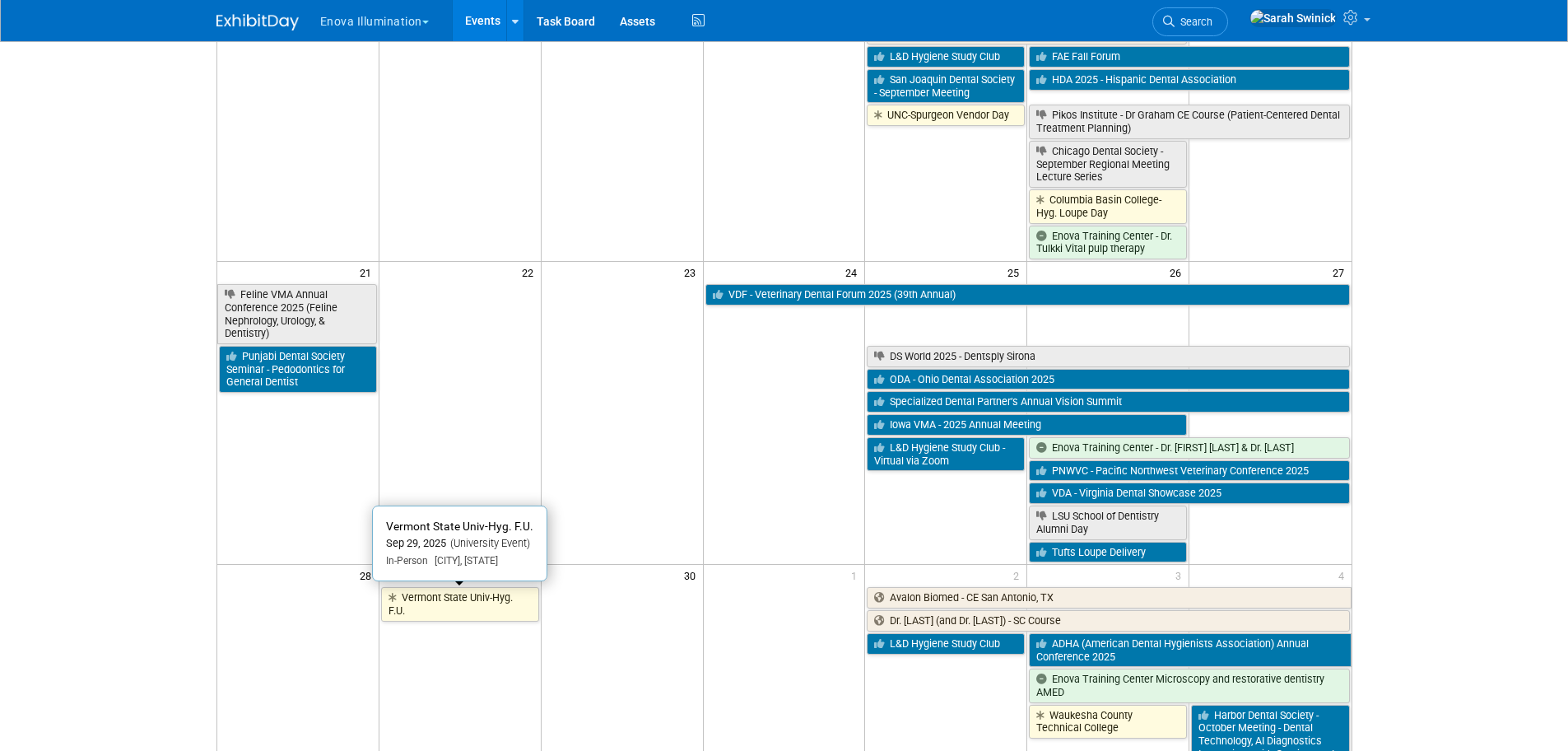 click on "Vermont State Univ-Hyg. F.U." at bounding box center (460, 604) 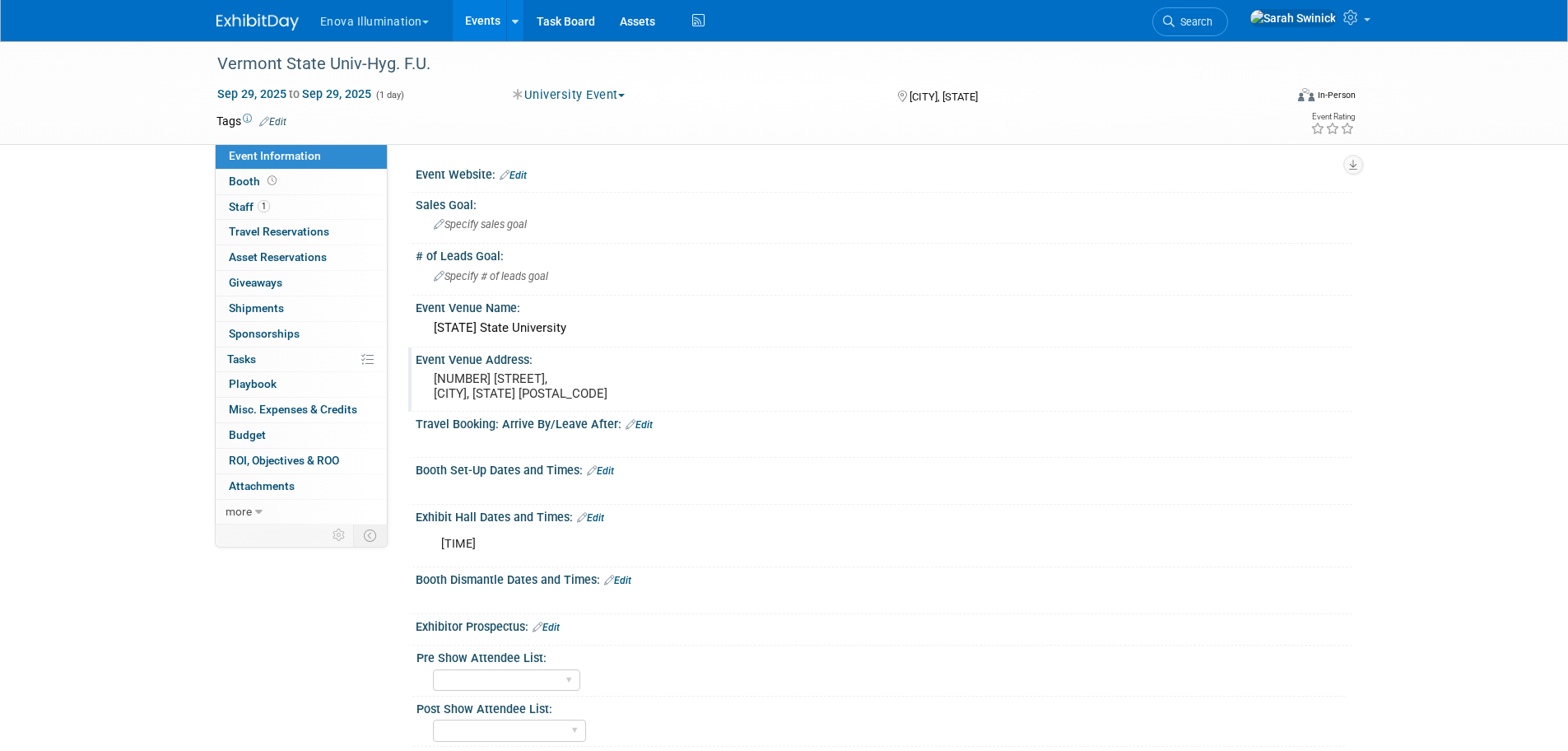 scroll, scrollTop: 0, scrollLeft: 0, axis: both 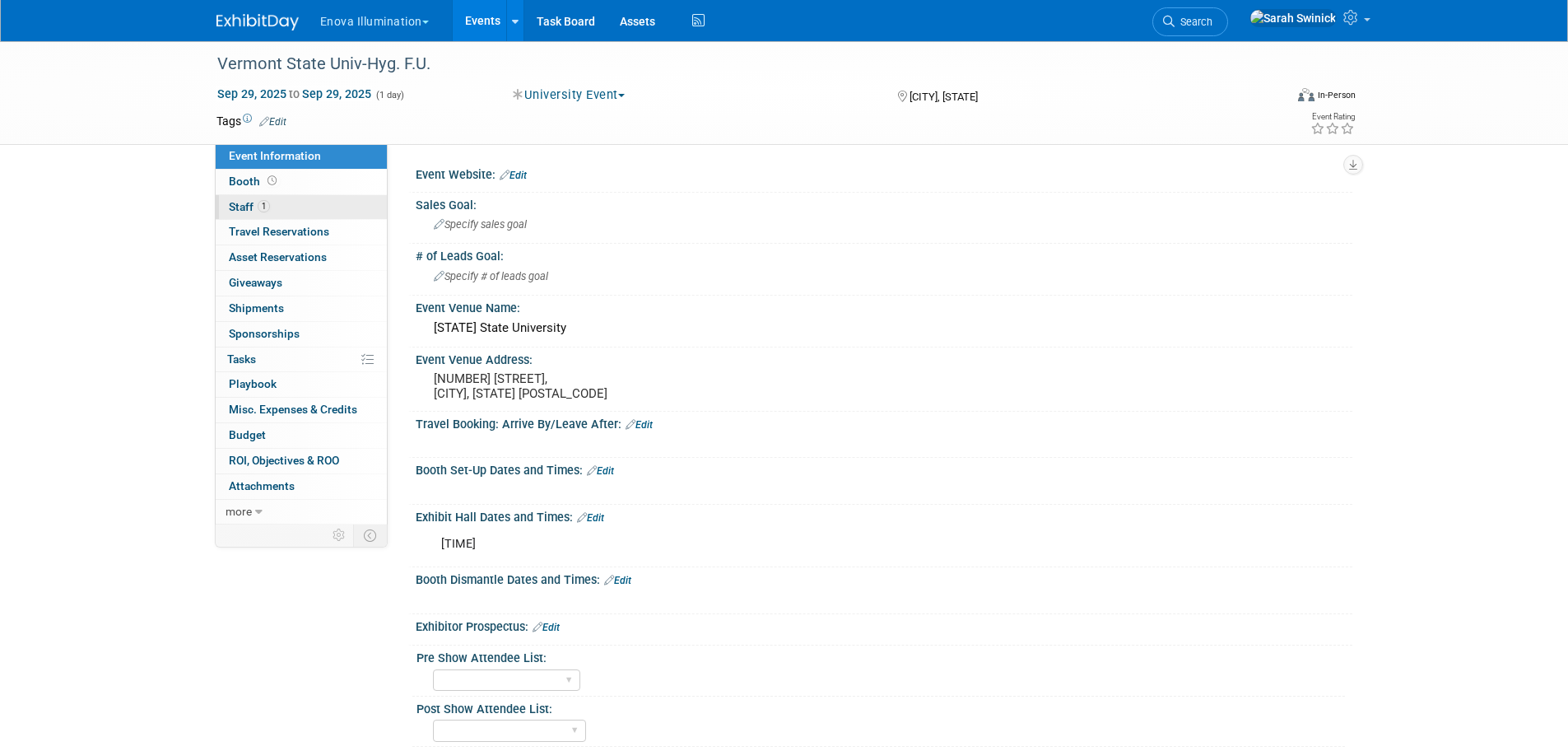 click on "1
Staff 1" at bounding box center [301, 208] 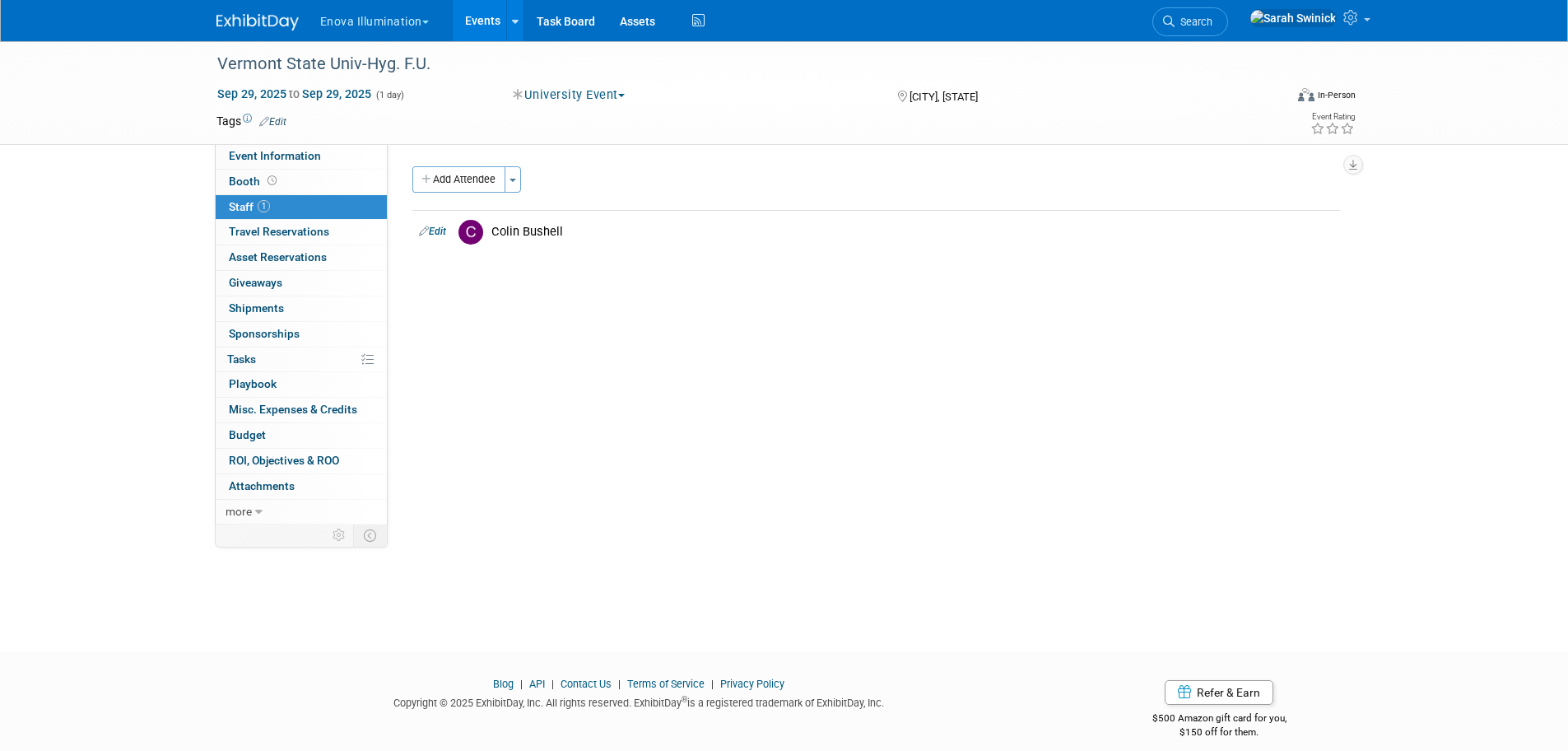 click at bounding box center [258, 22] 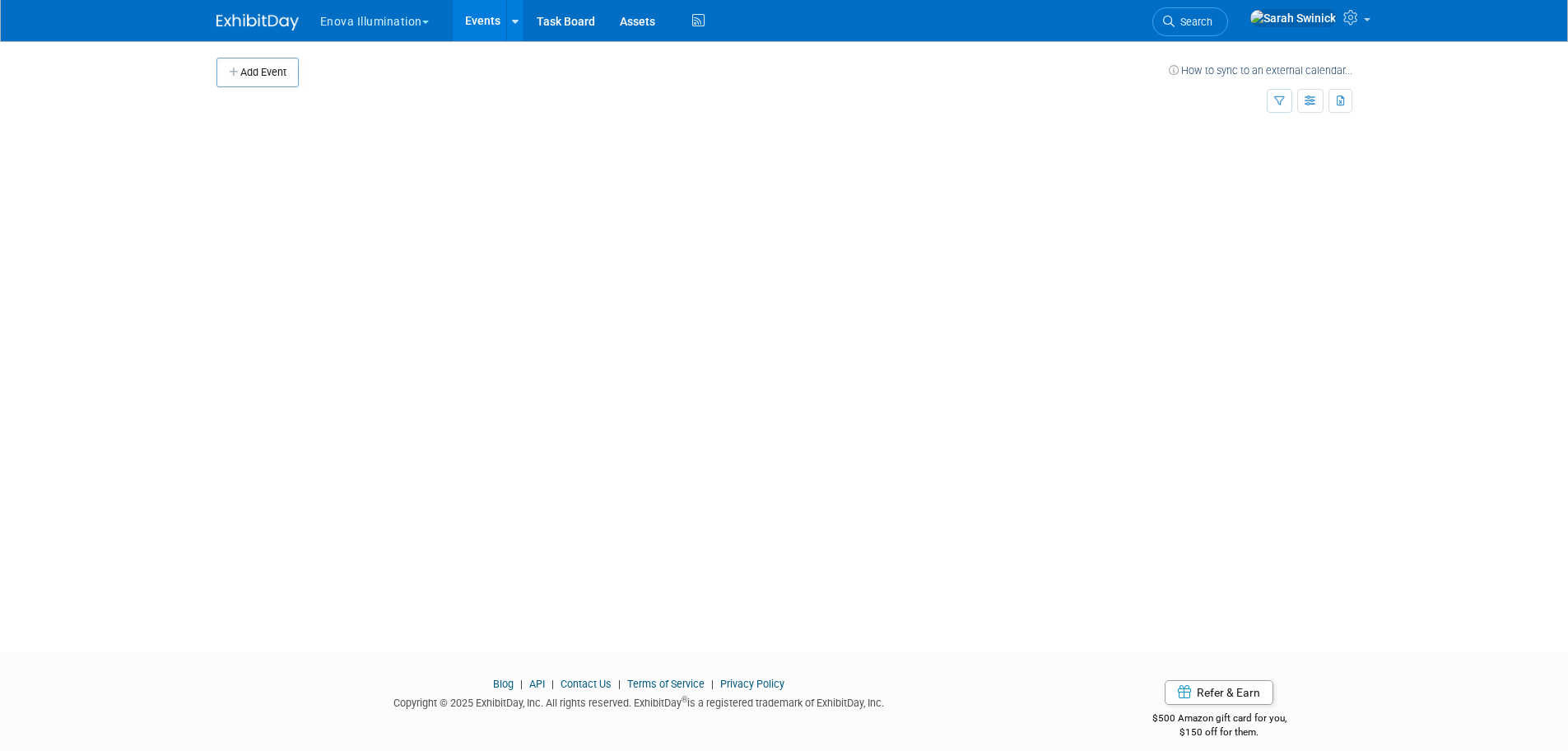 scroll, scrollTop: 0, scrollLeft: 0, axis: both 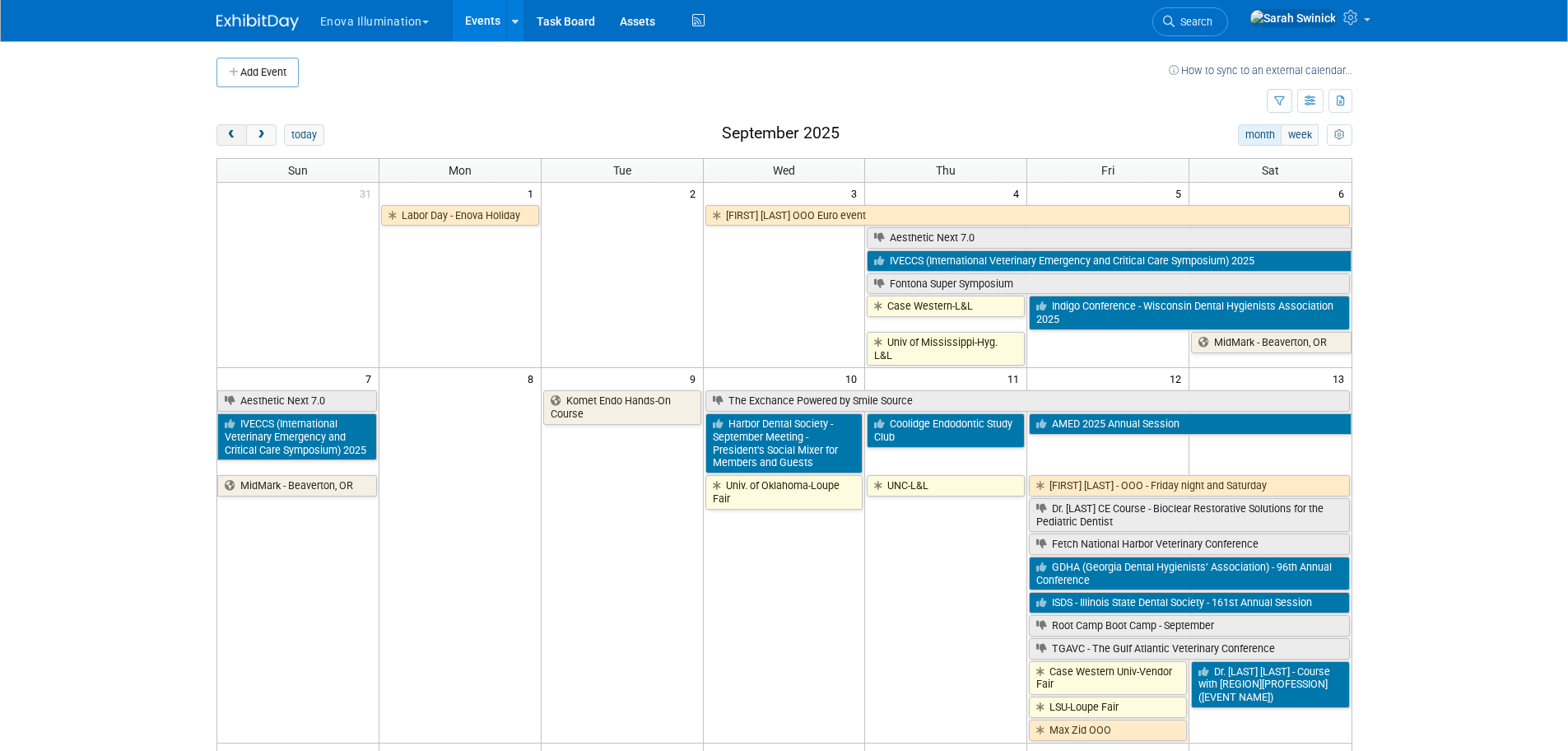 click at bounding box center (231, 135) 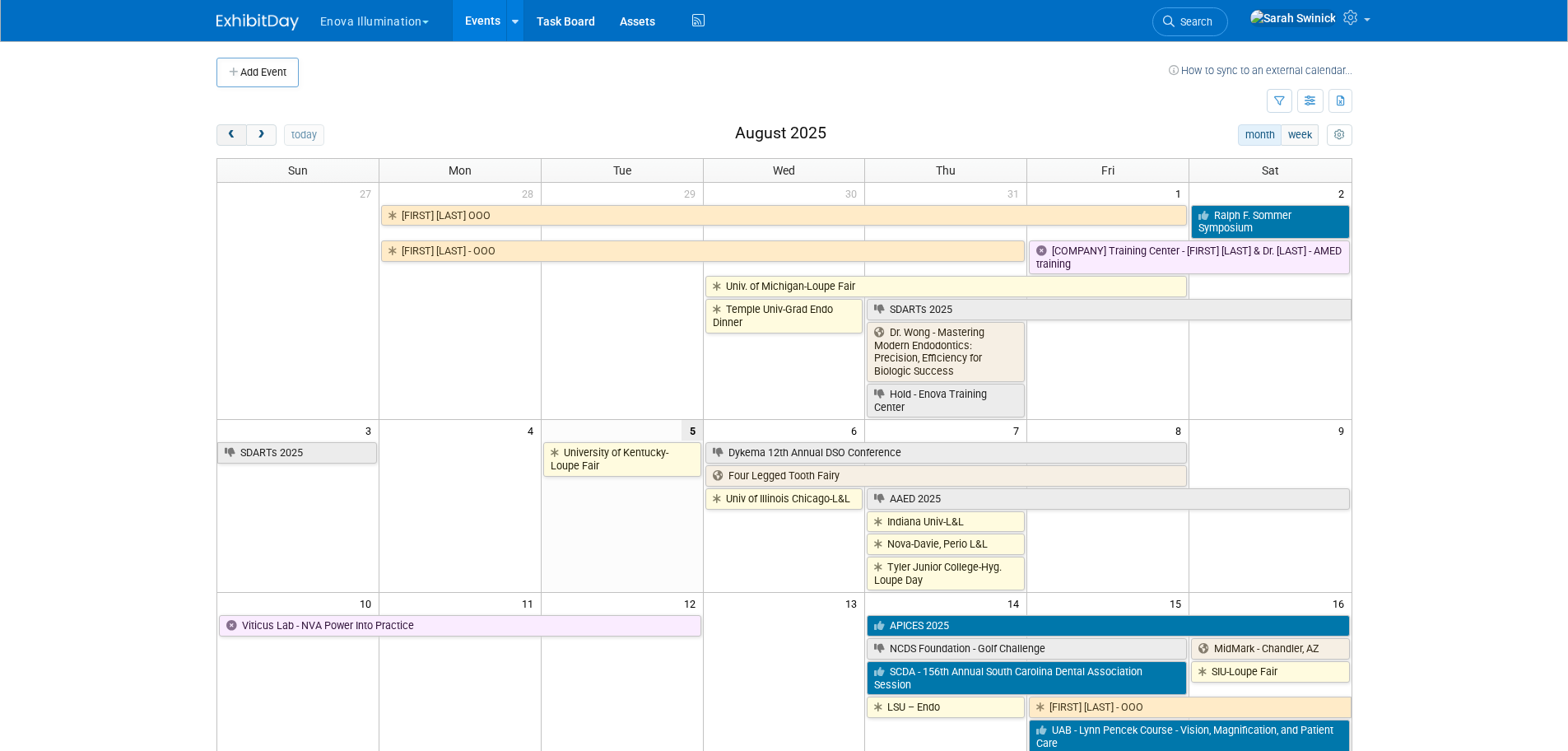 click at bounding box center (231, 135) 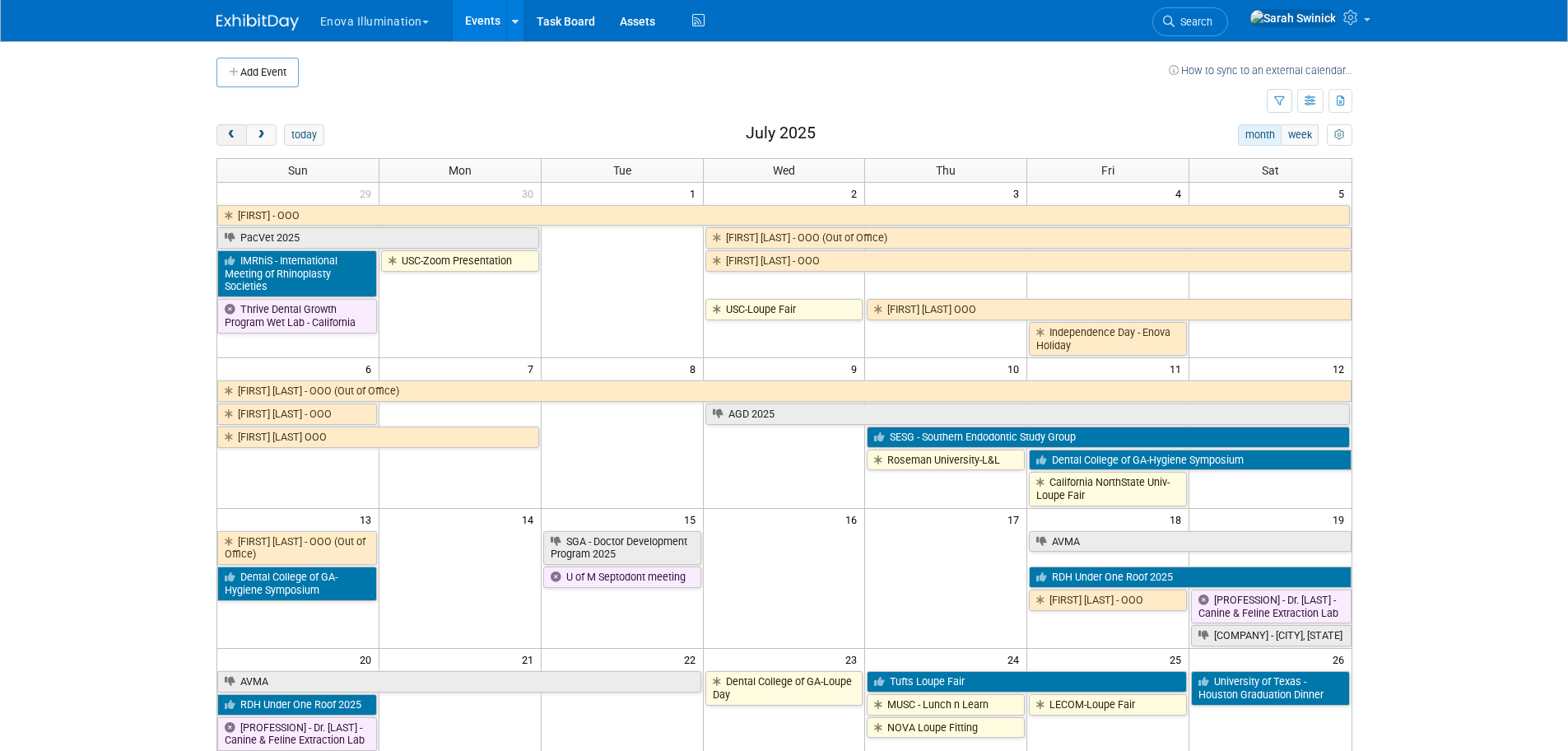 click at bounding box center [231, 135] 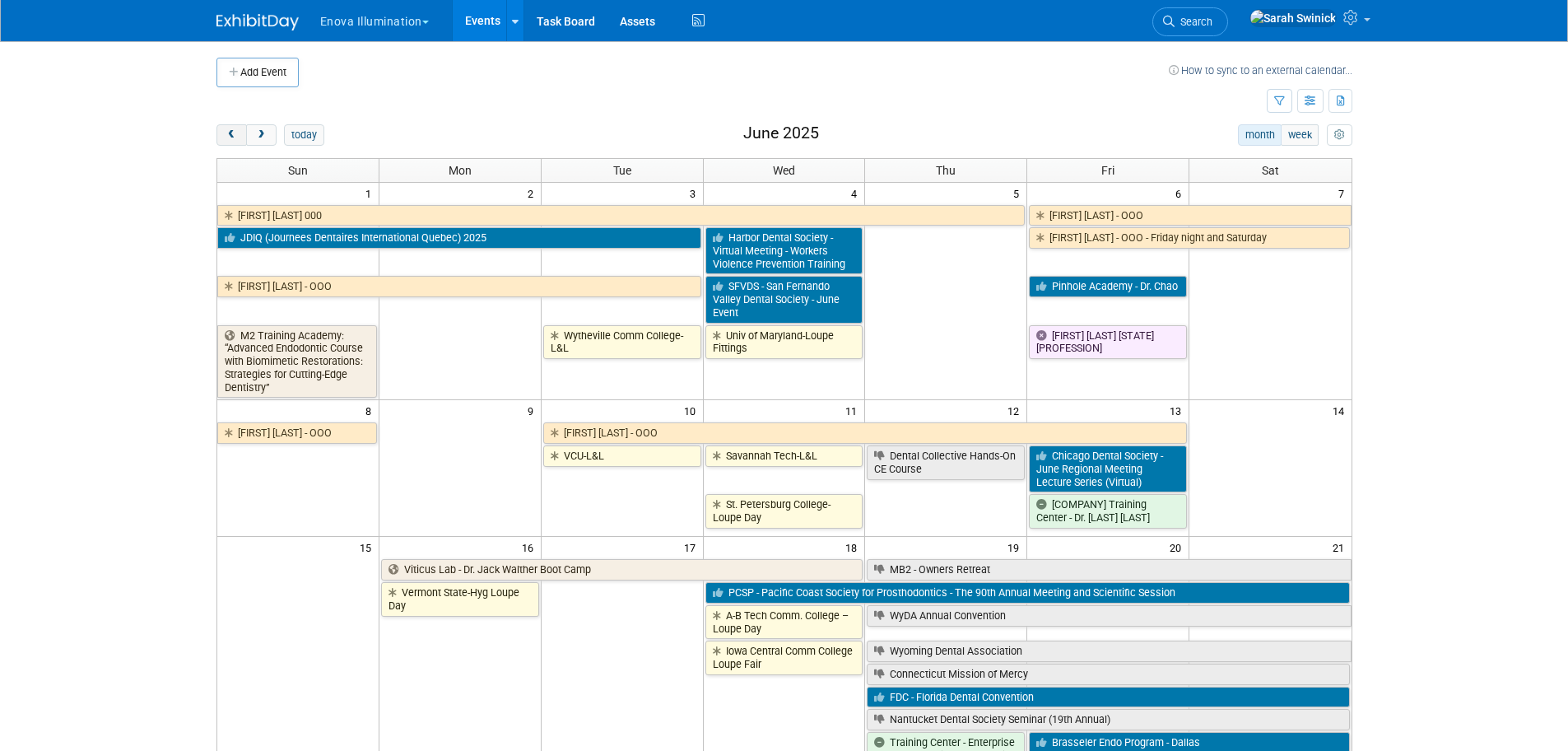 click at bounding box center (231, 135) 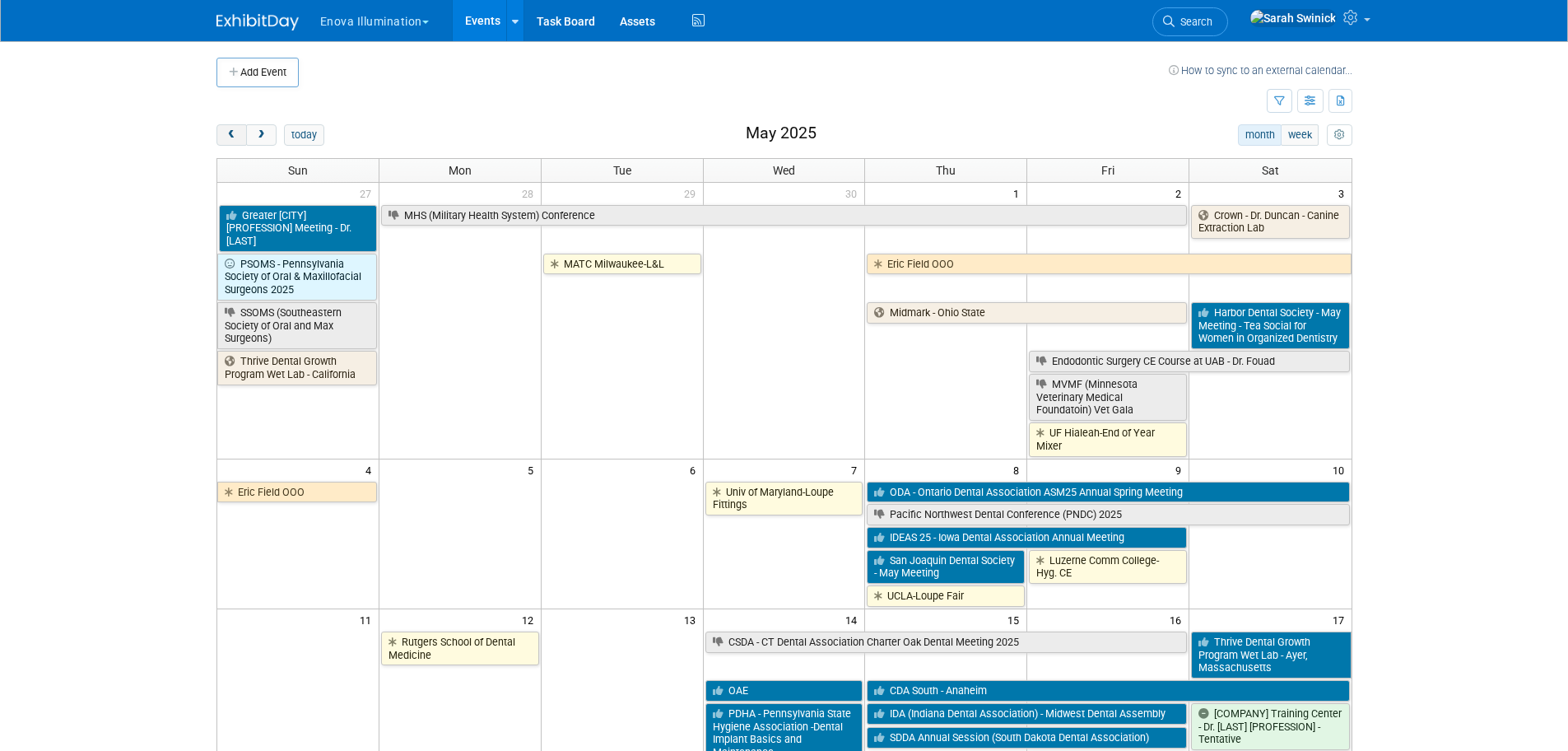 click at bounding box center [231, 135] 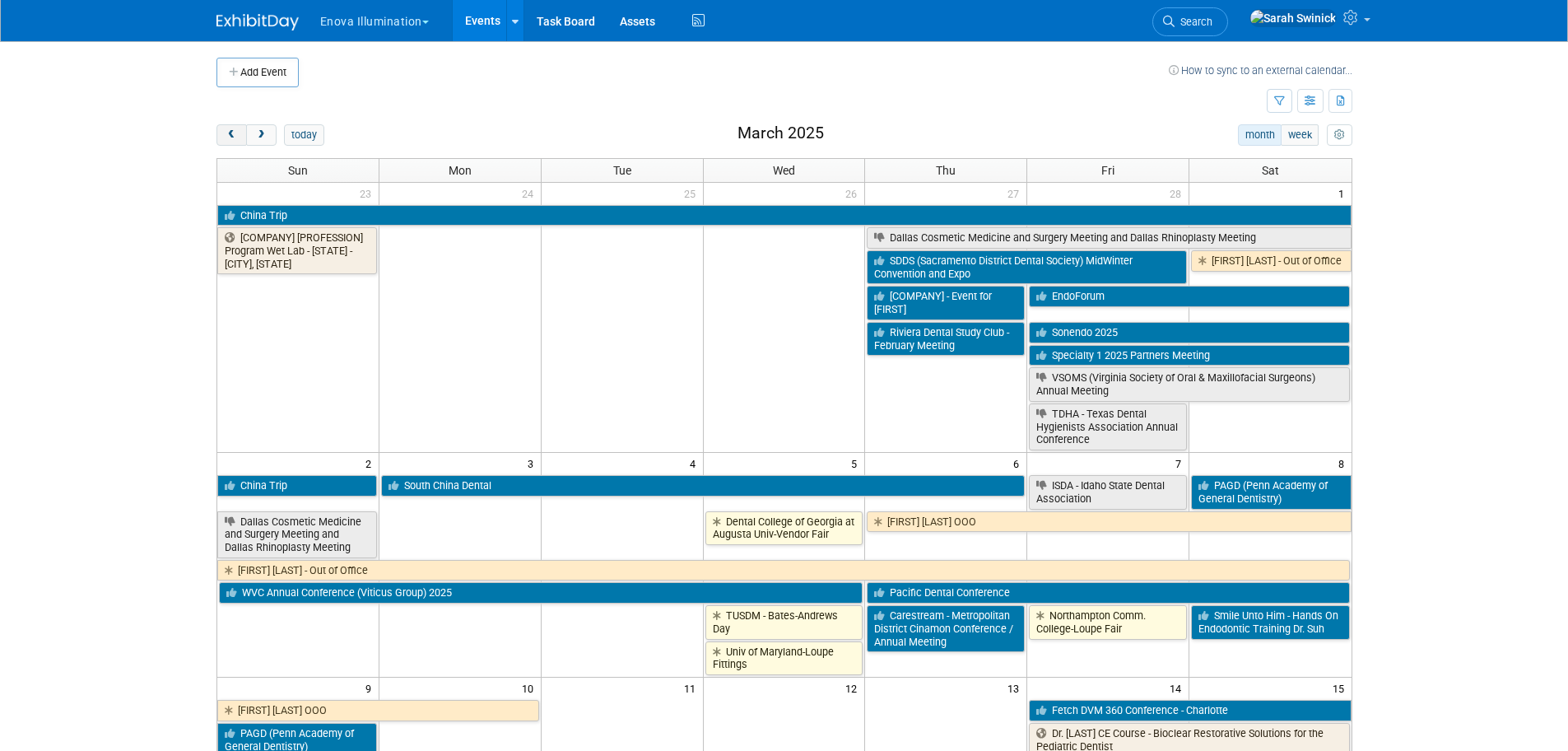 click at bounding box center [231, 135] 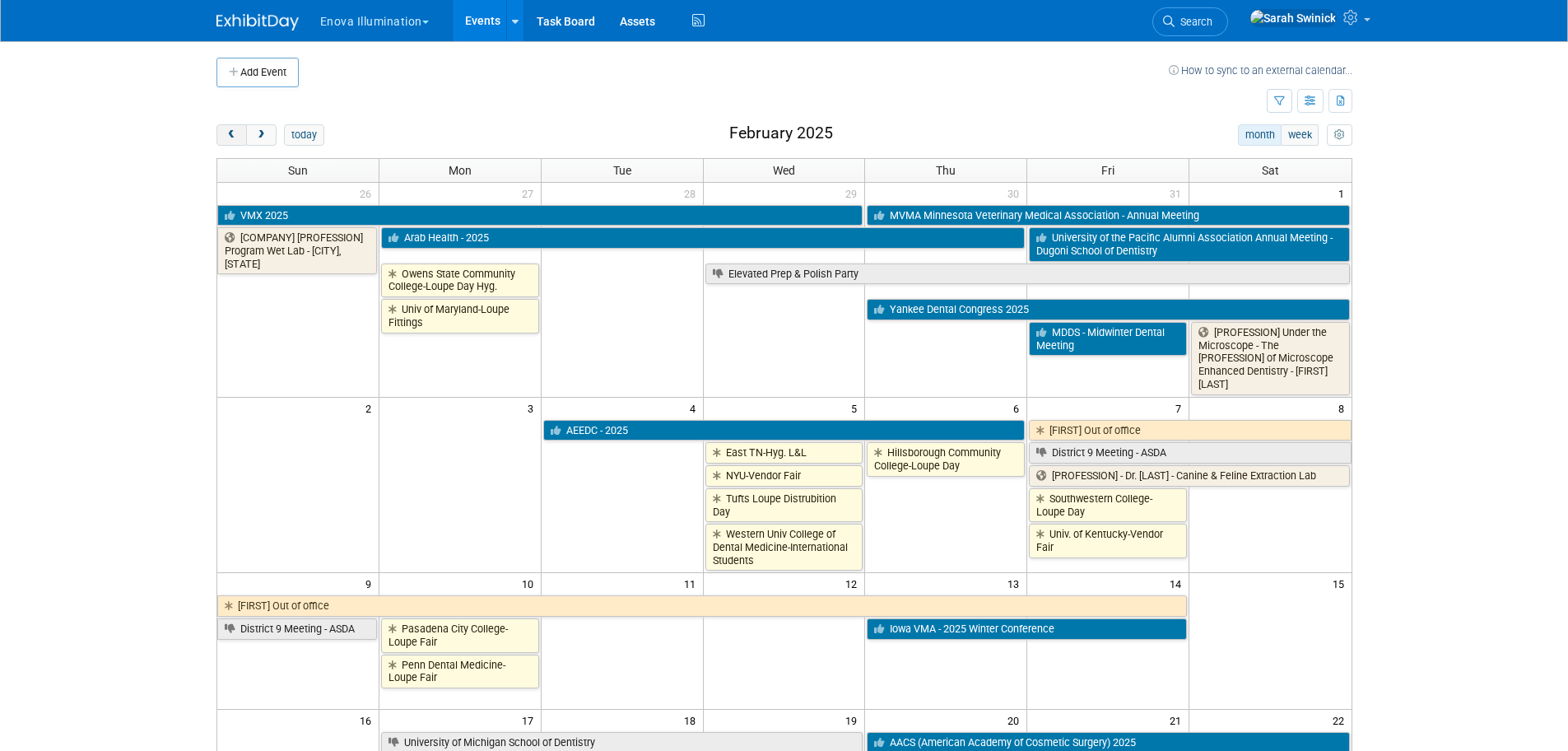click at bounding box center (231, 135) 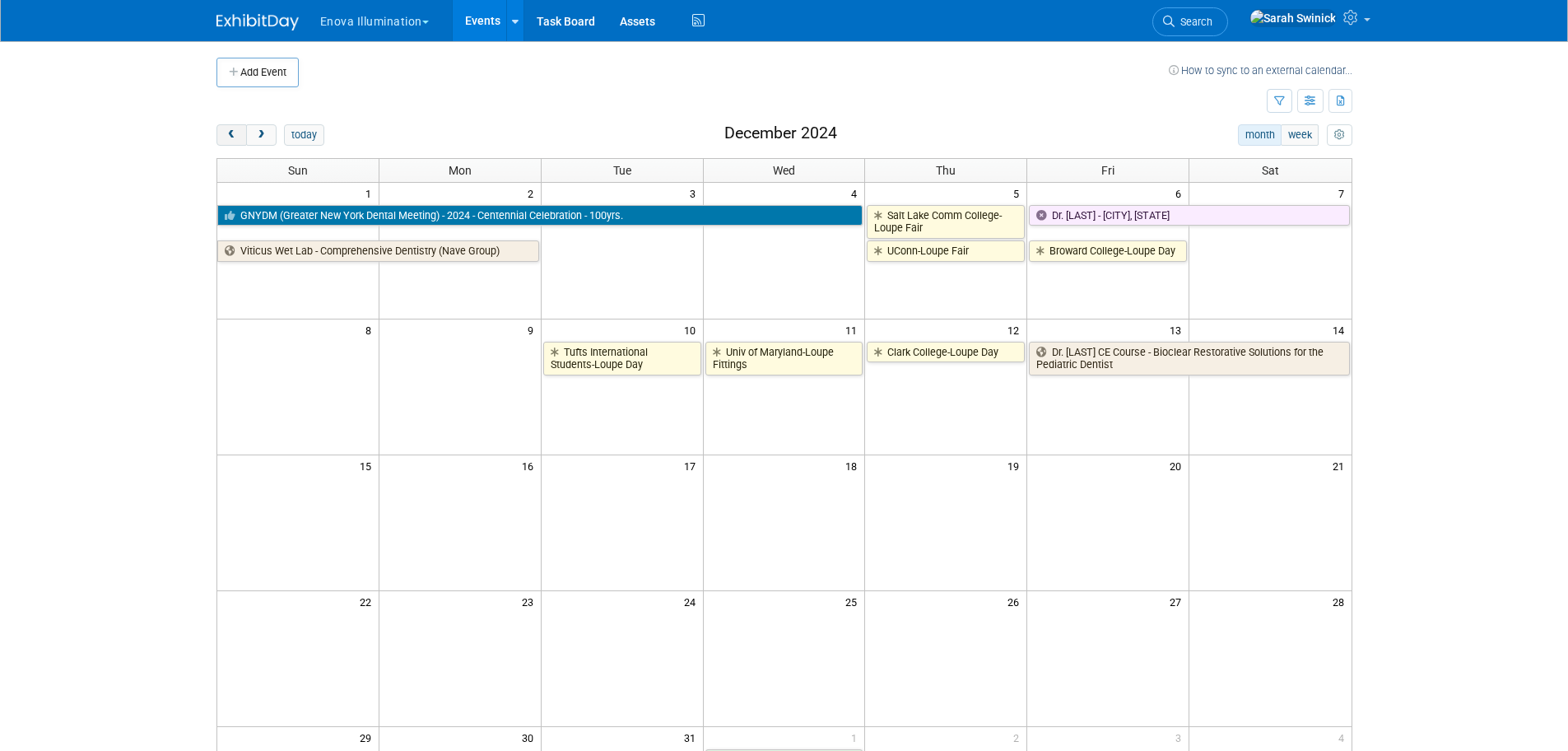 click at bounding box center [231, 135] 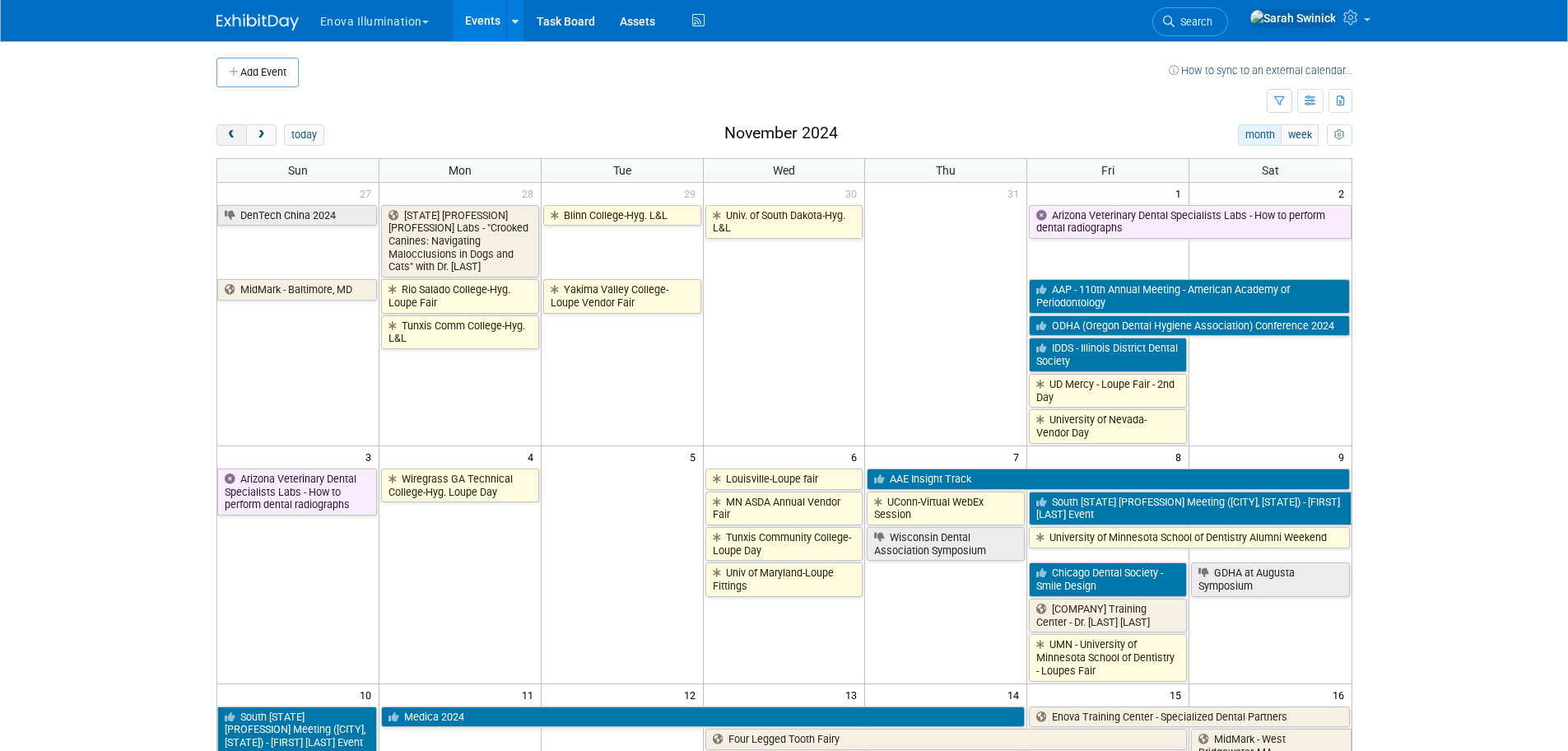 click at bounding box center (231, 135) 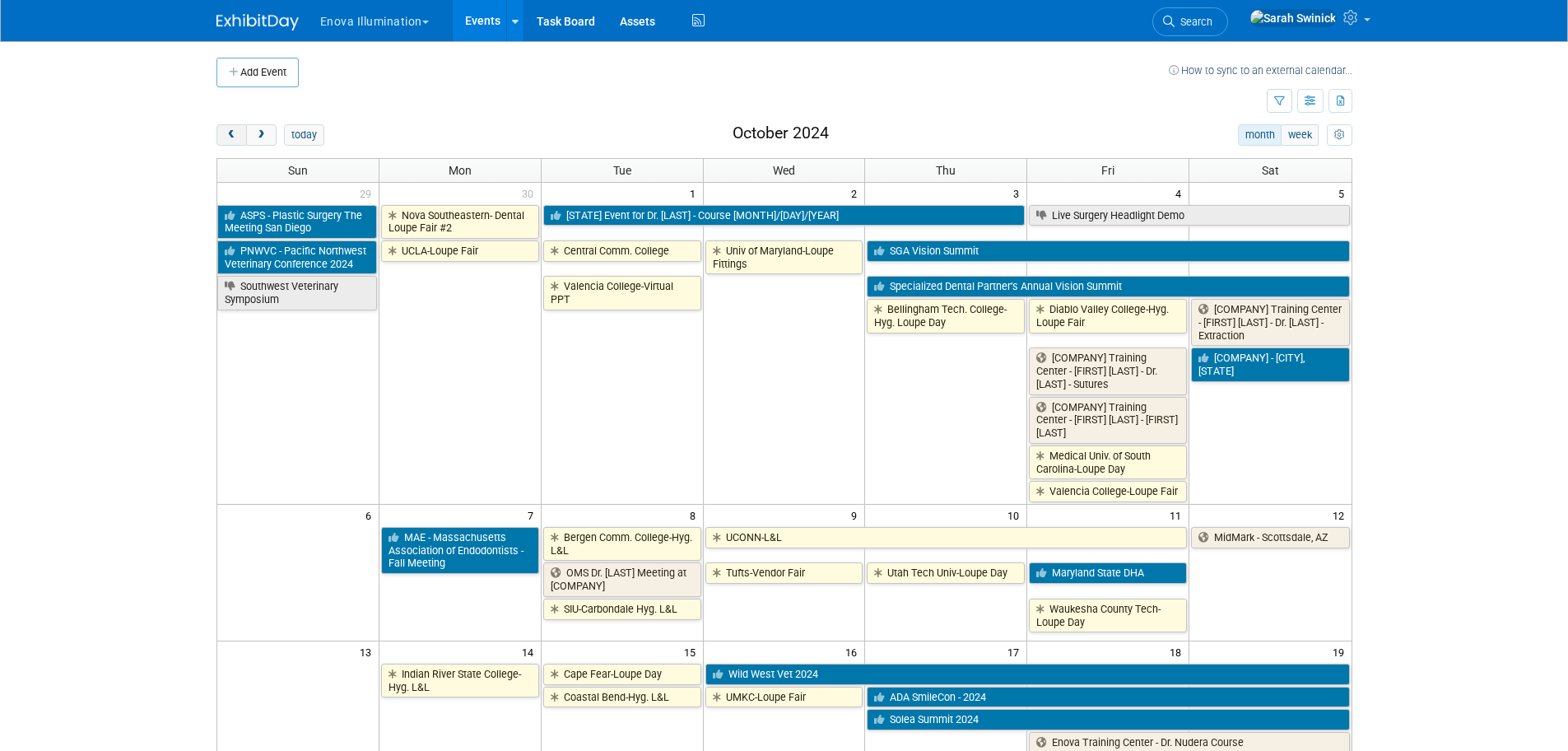 click at bounding box center [231, 135] 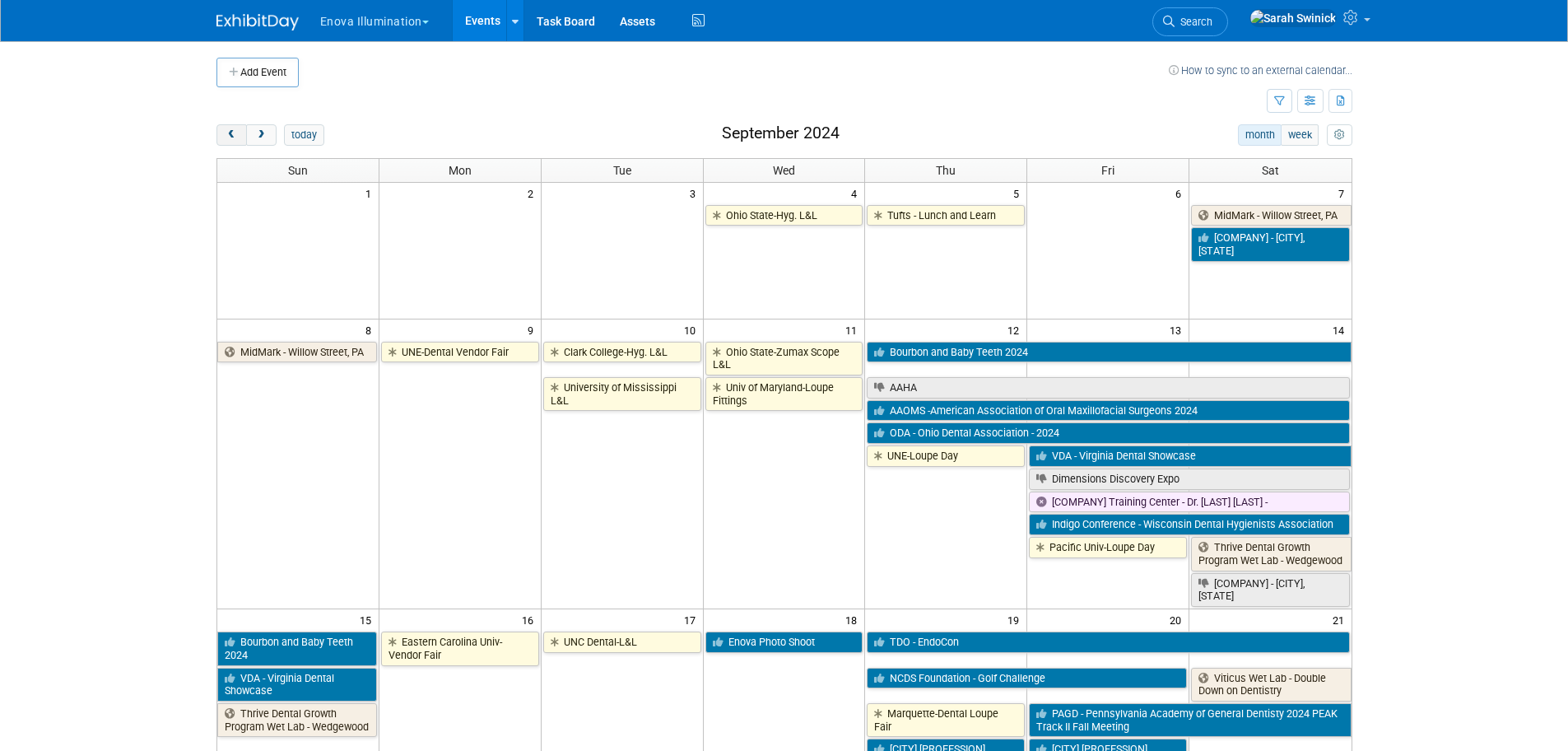 click at bounding box center [231, 135] 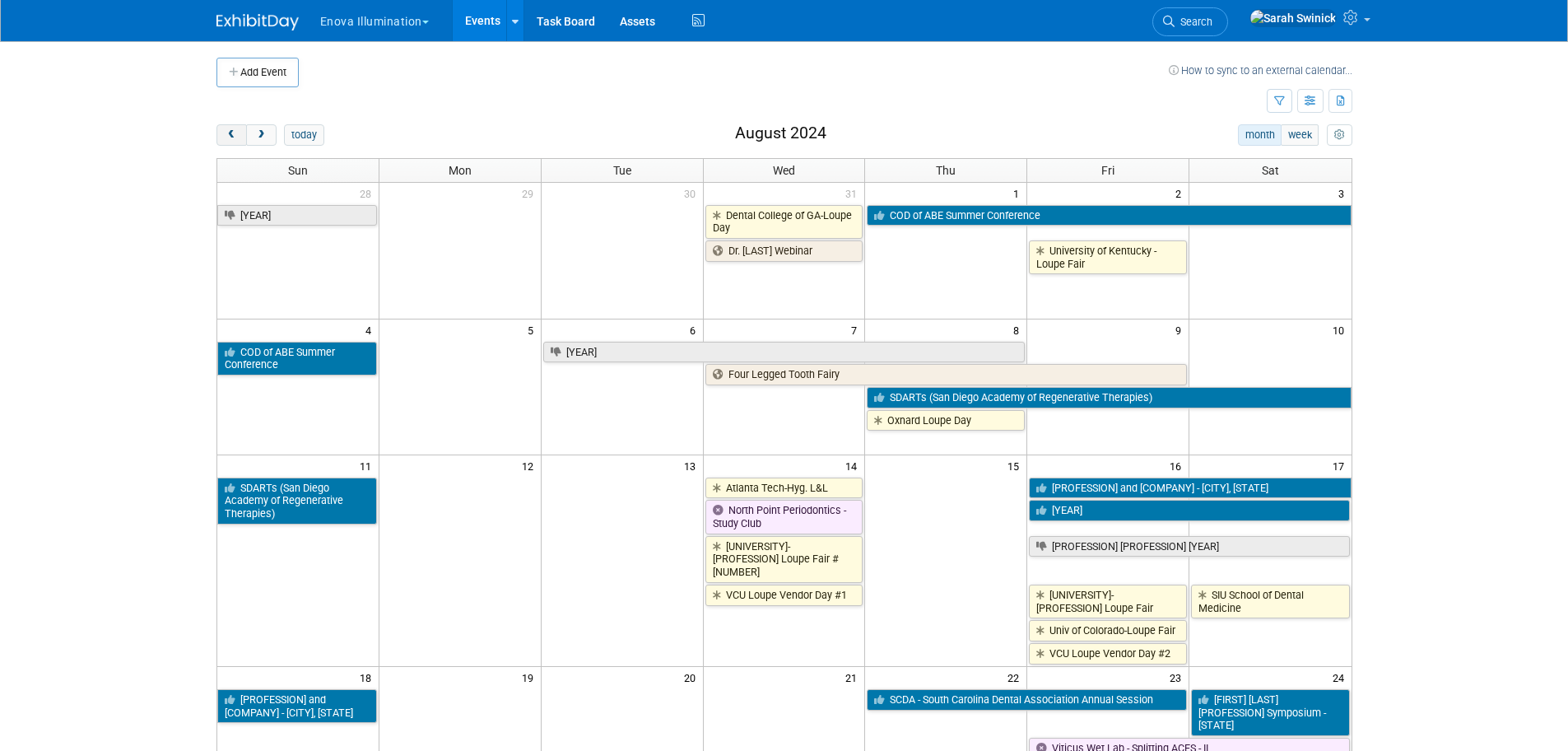 click at bounding box center (231, 135) 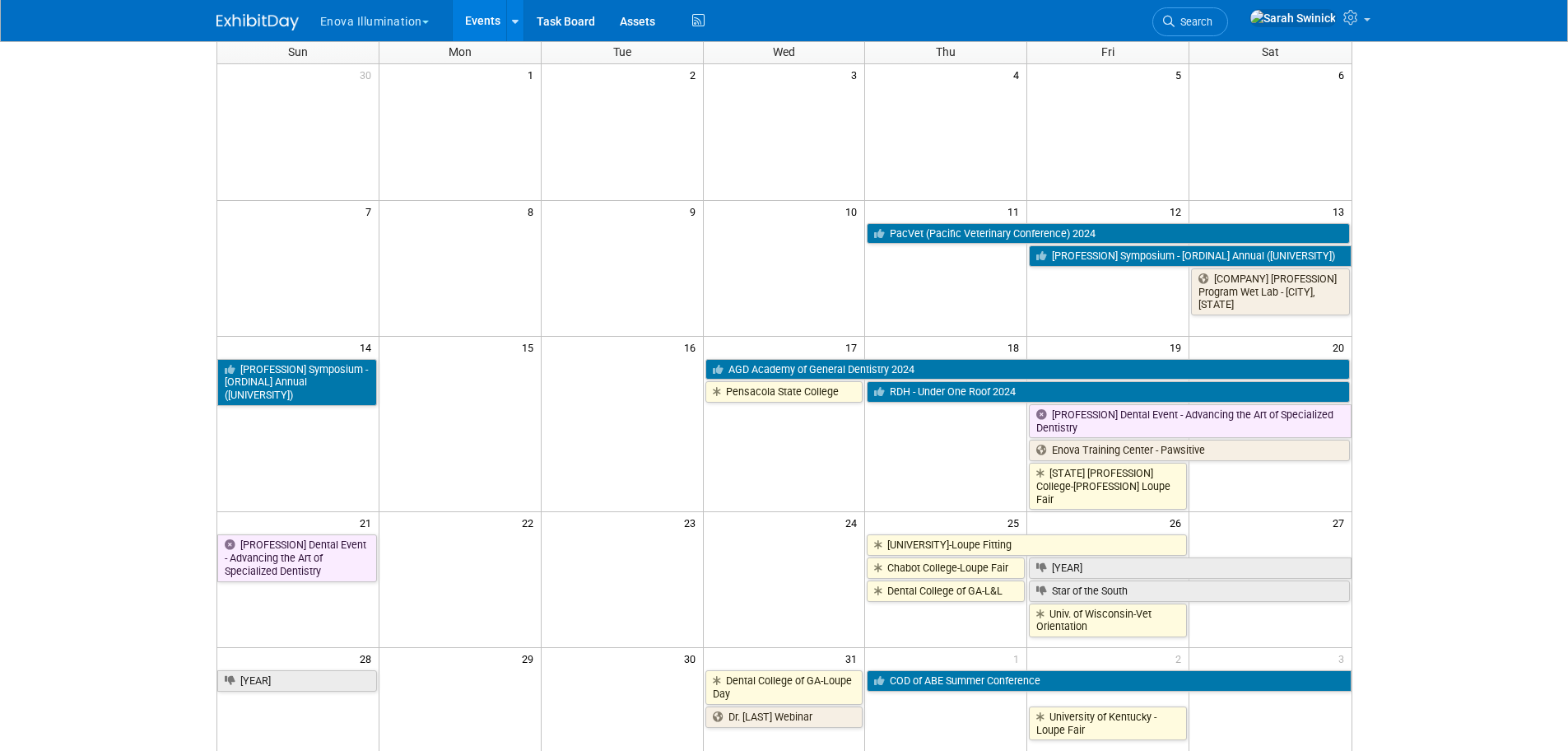 scroll, scrollTop: 0, scrollLeft: 0, axis: both 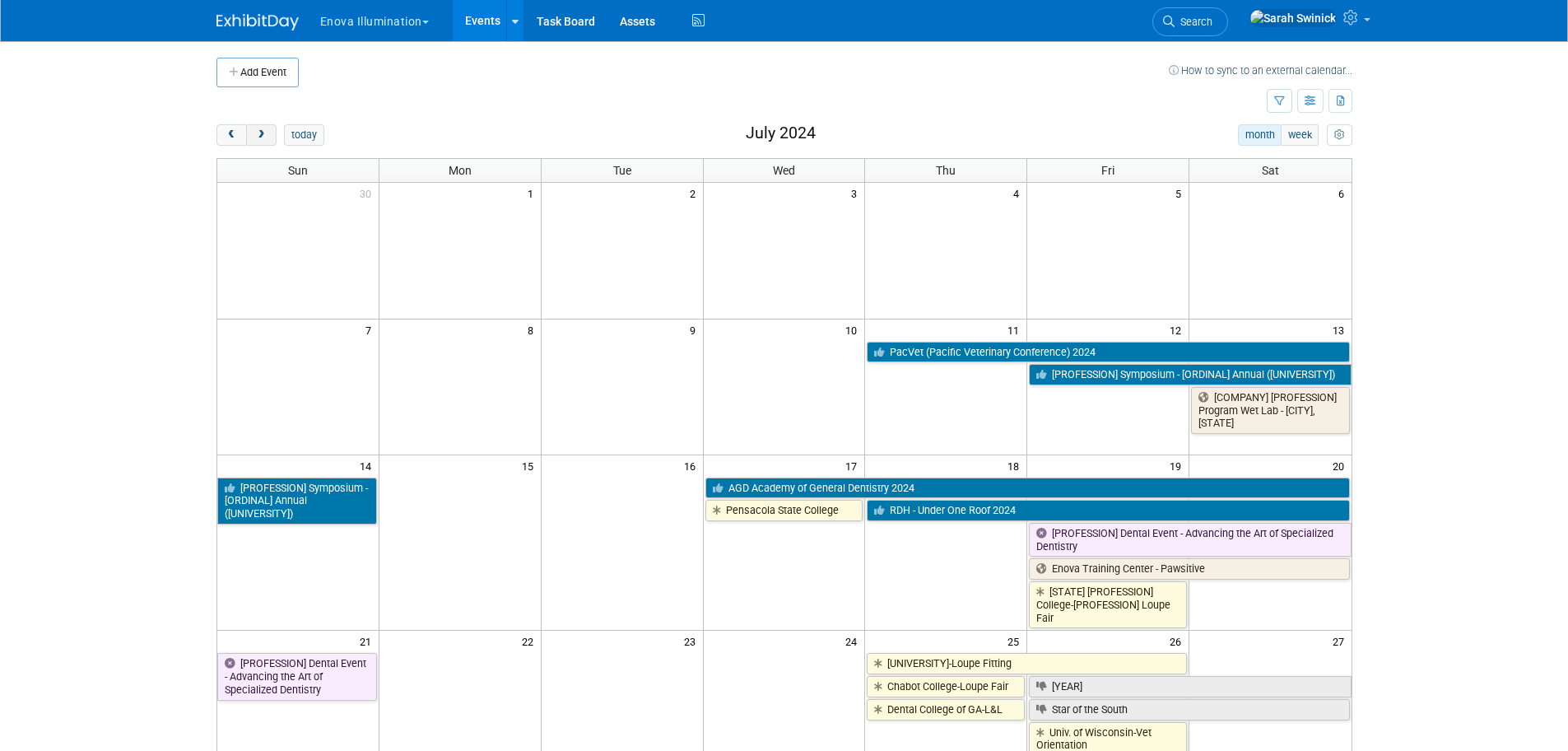 click at bounding box center [261, 135] 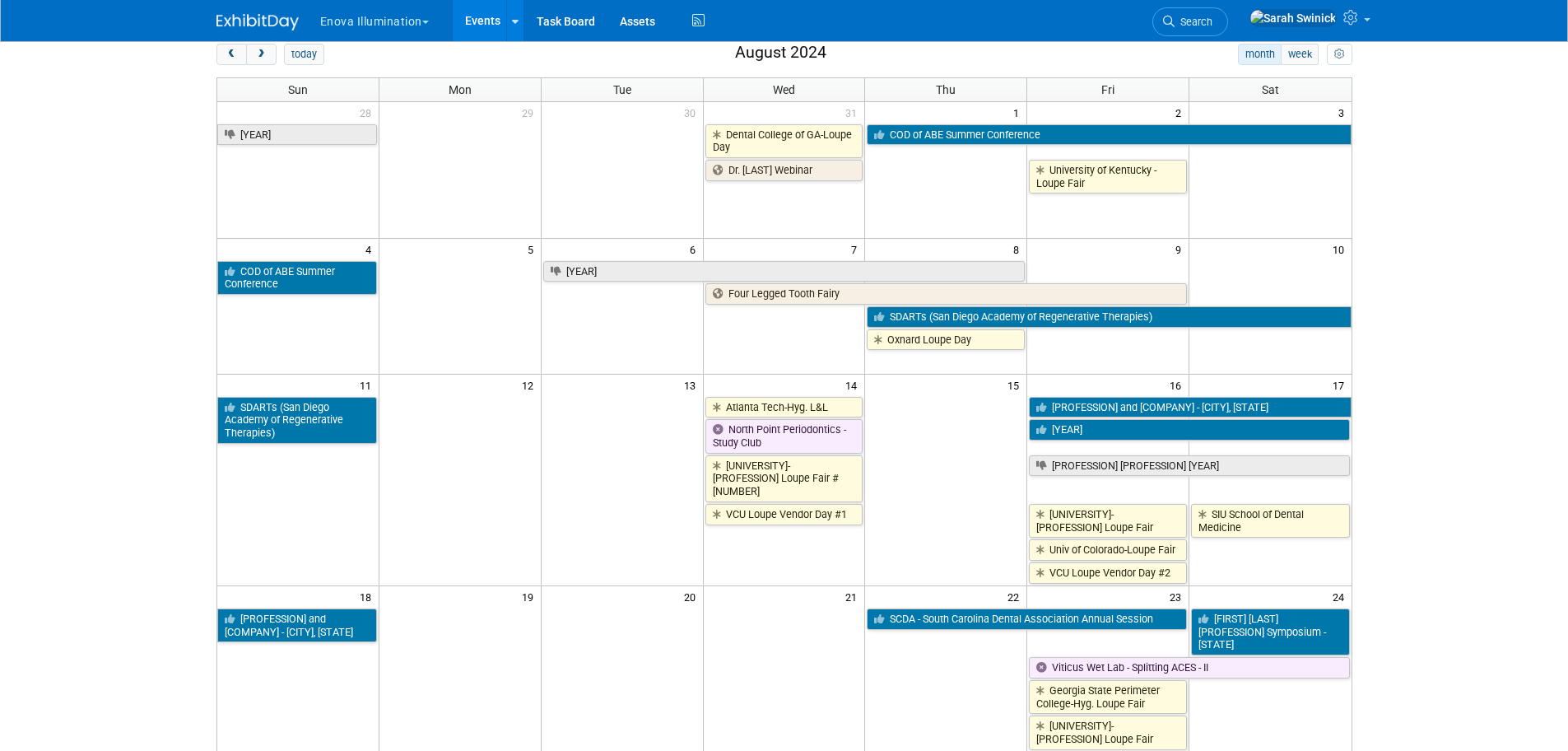 scroll, scrollTop: 0, scrollLeft: 0, axis: both 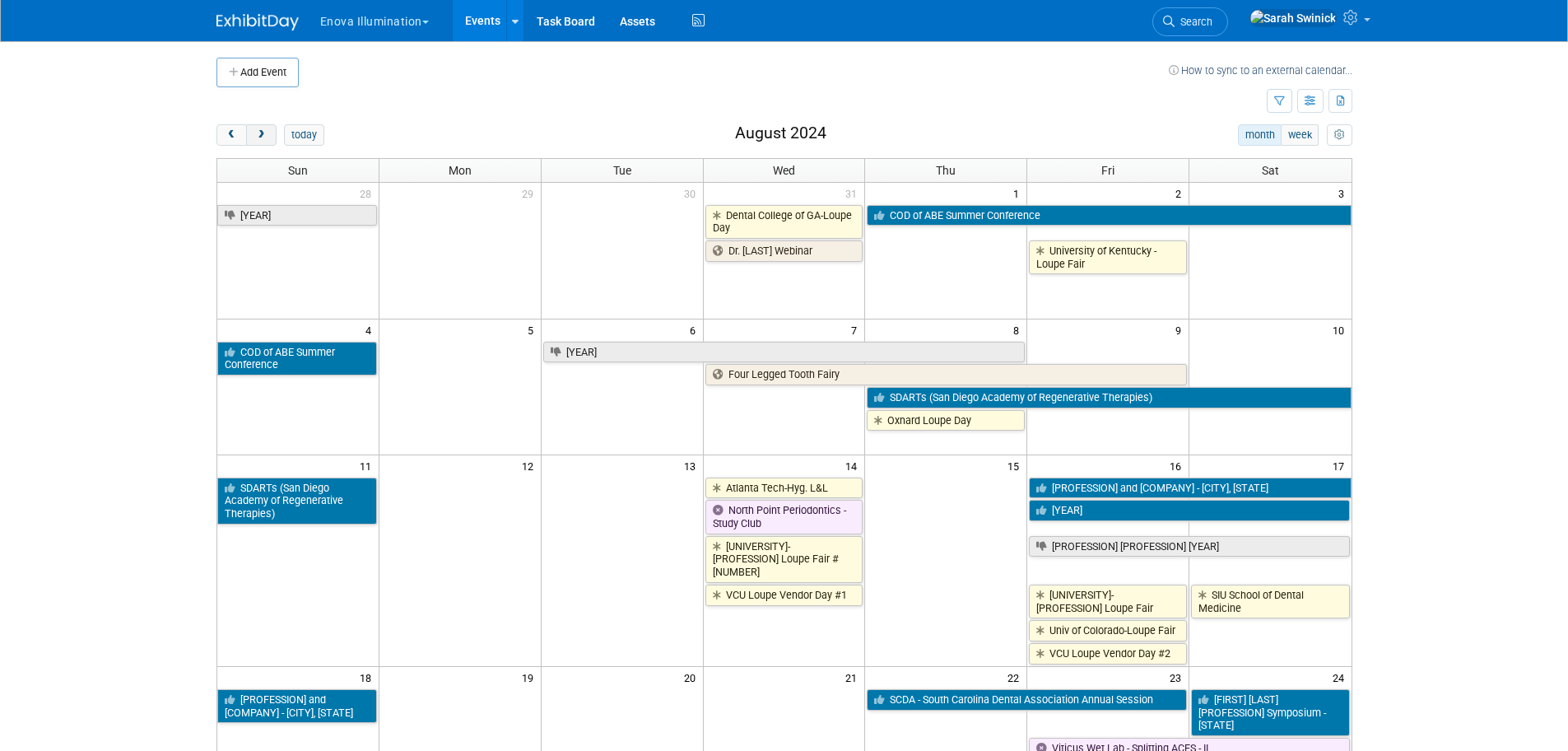 click at bounding box center (261, 135) 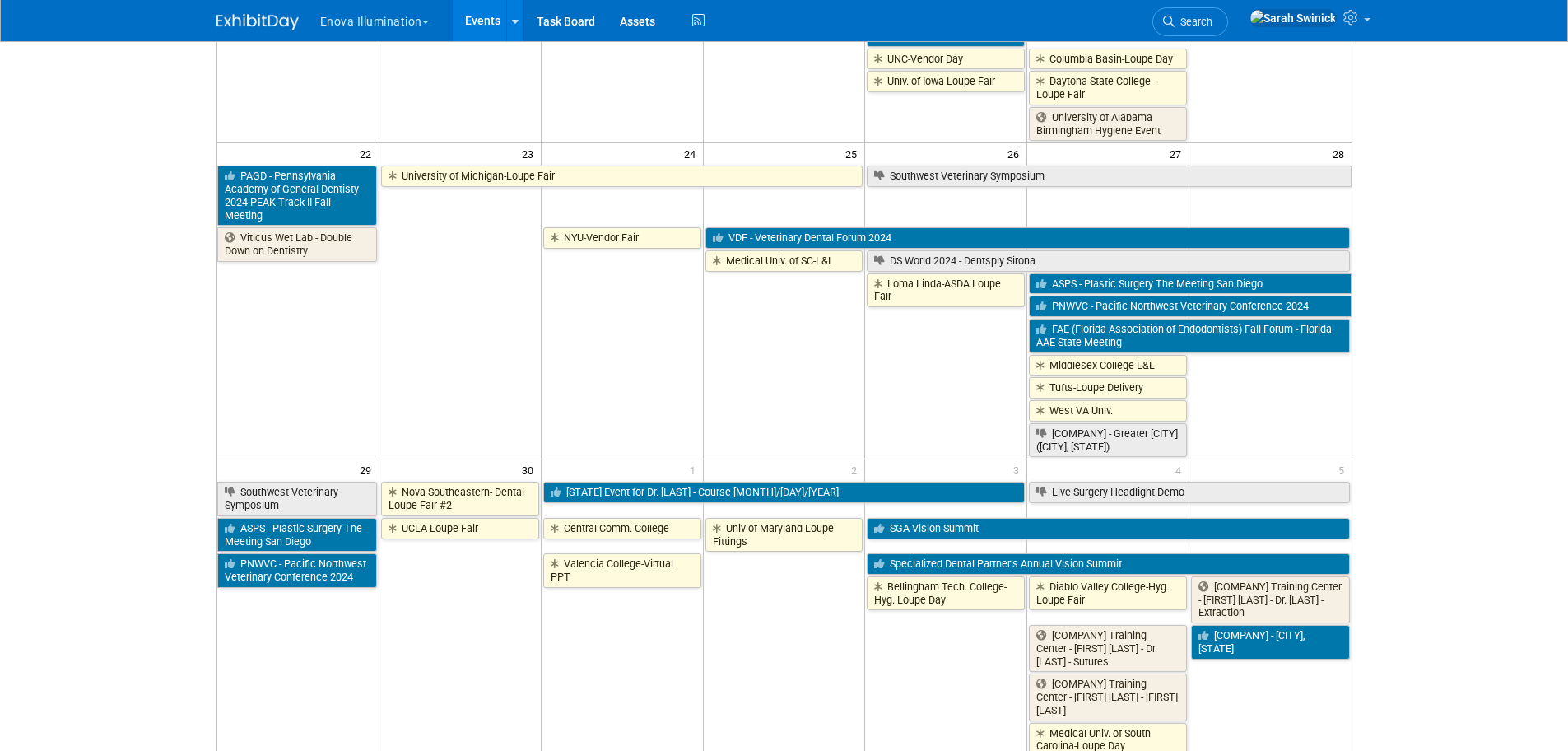 scroll, scrollTop: 741, scrollLeft: 0, axis: vertical 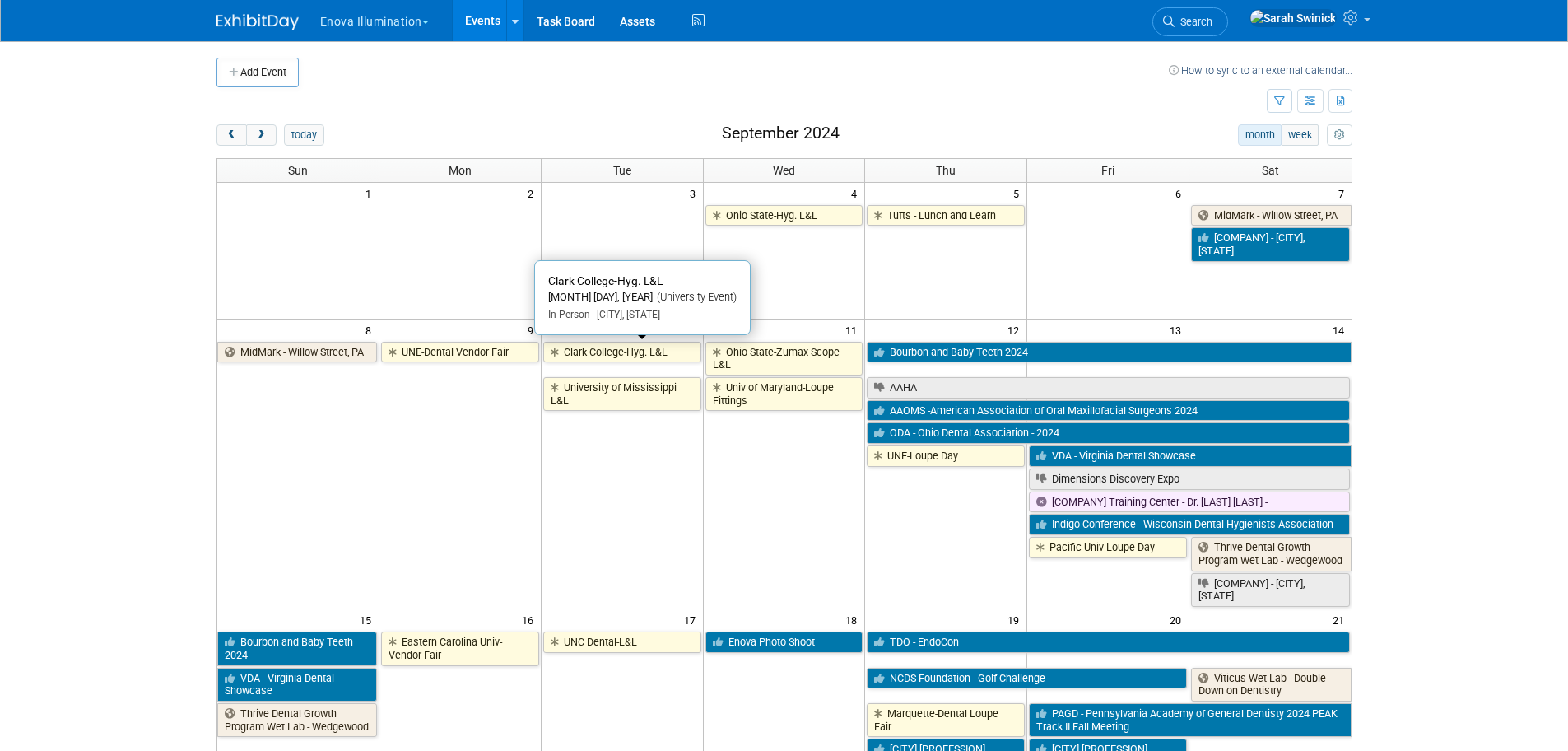 click on "Clark College-Hyg. L&L" at bounding box center (622, 352) 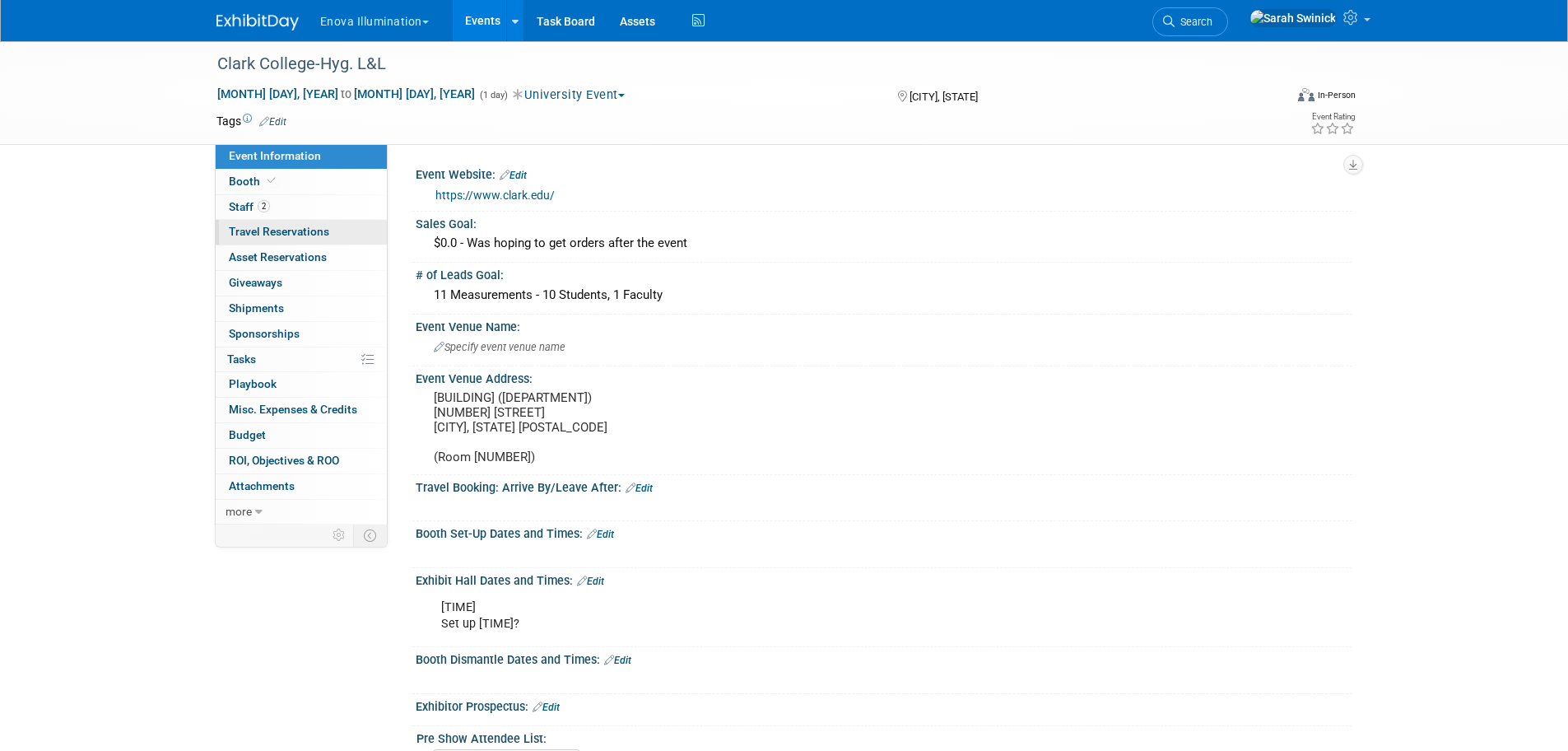 scroll, scrollTop: 0, scrollLeft: 0, axis: both 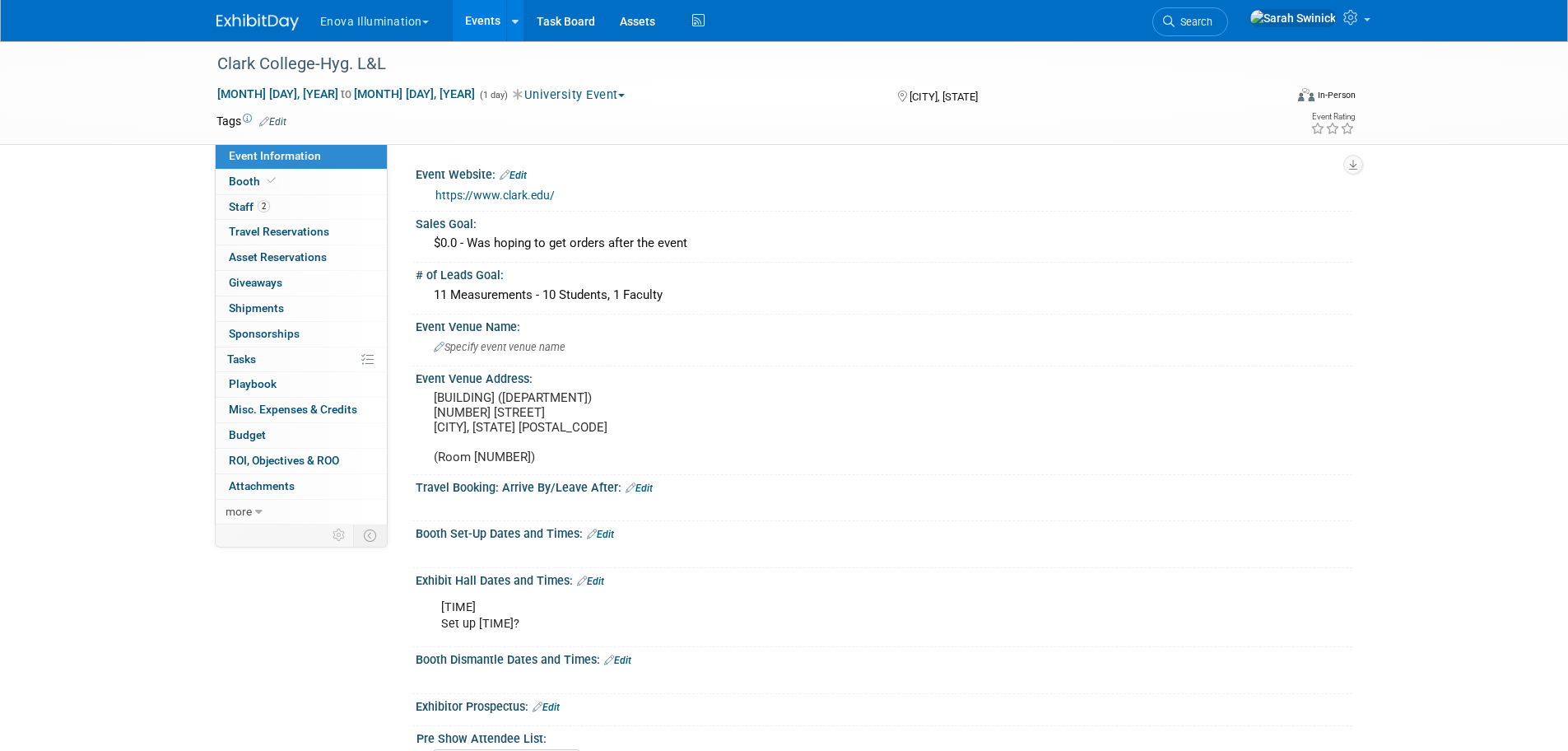 click at bounding box center [258, 22] 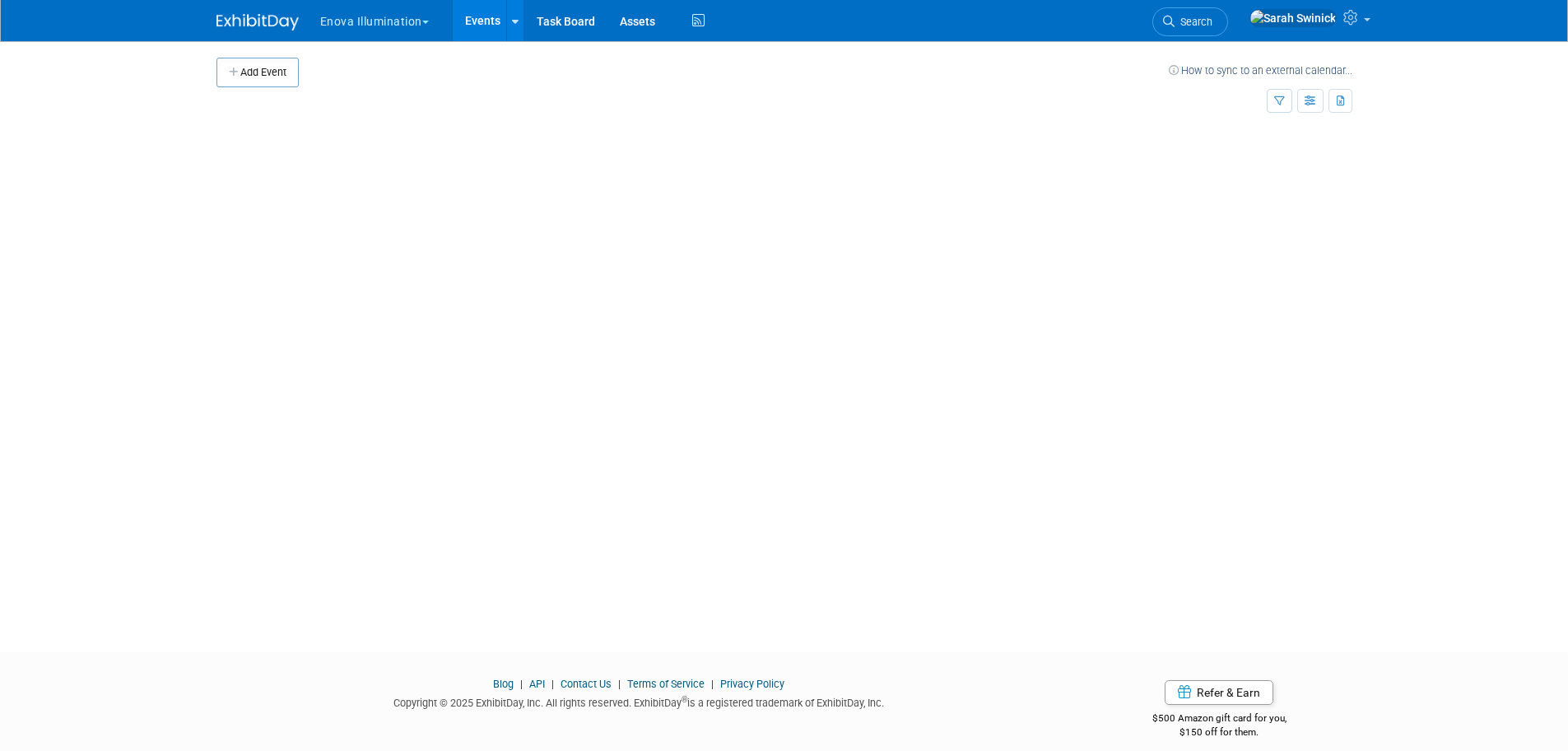 scroll, scrollTop: 0, scrollLeft: 0, axis: both 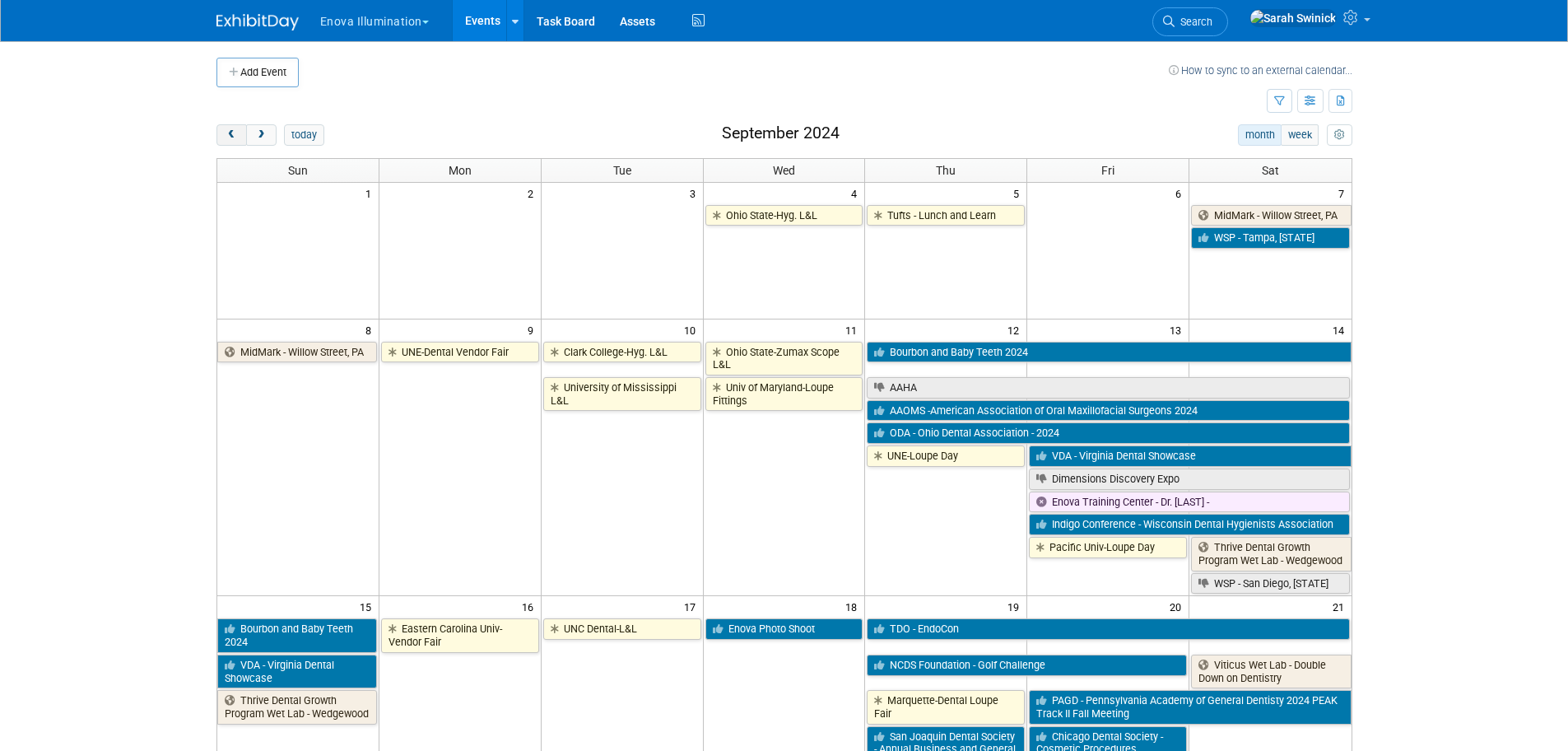 click at bounding box center [231, 135] 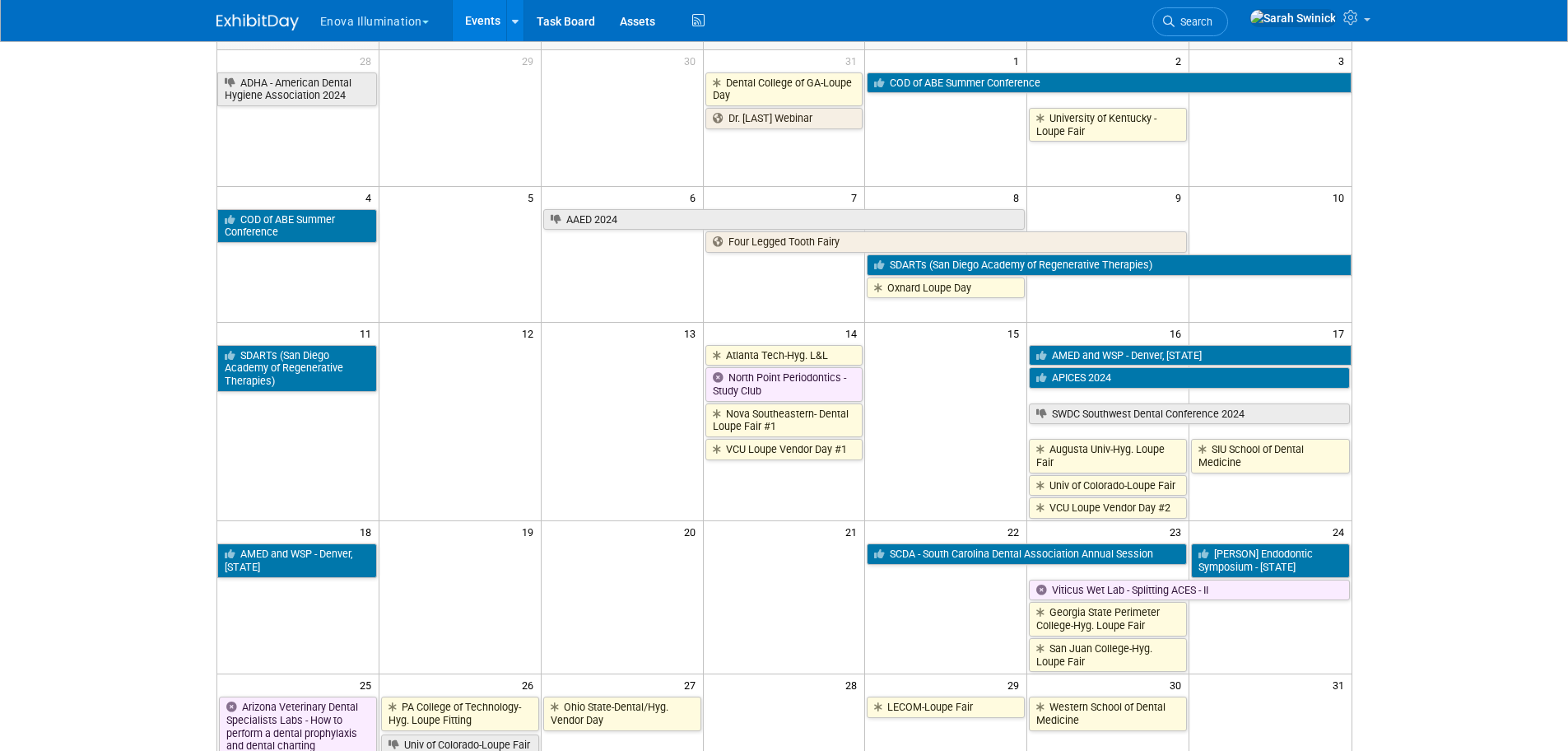 scroll, scrollTop: 0, scrollLeft: 0, axis: both 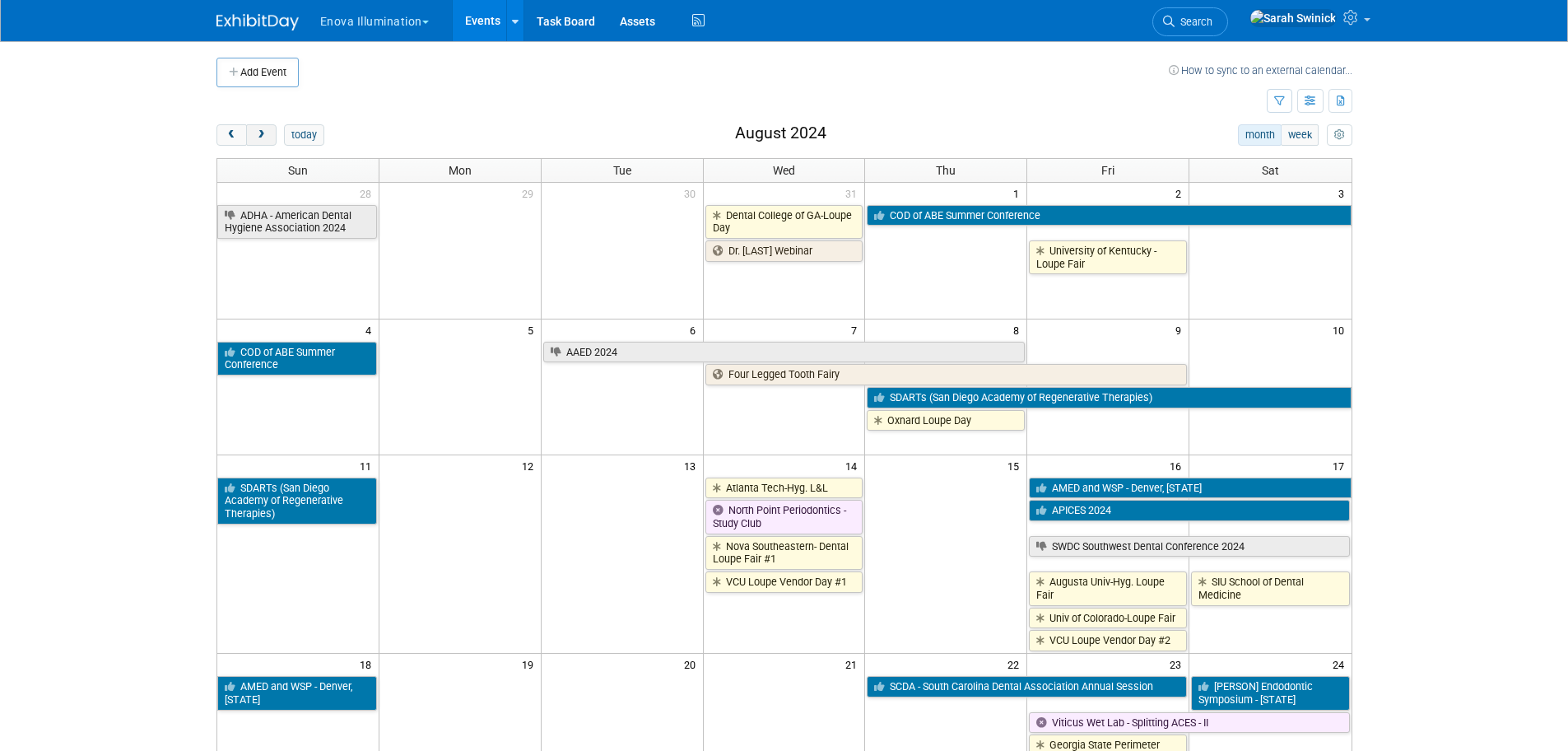 drag, startPoint x: 265, startPoint y: 129, endPoint x: 326, endPoint y: 147, distance: 63.600314 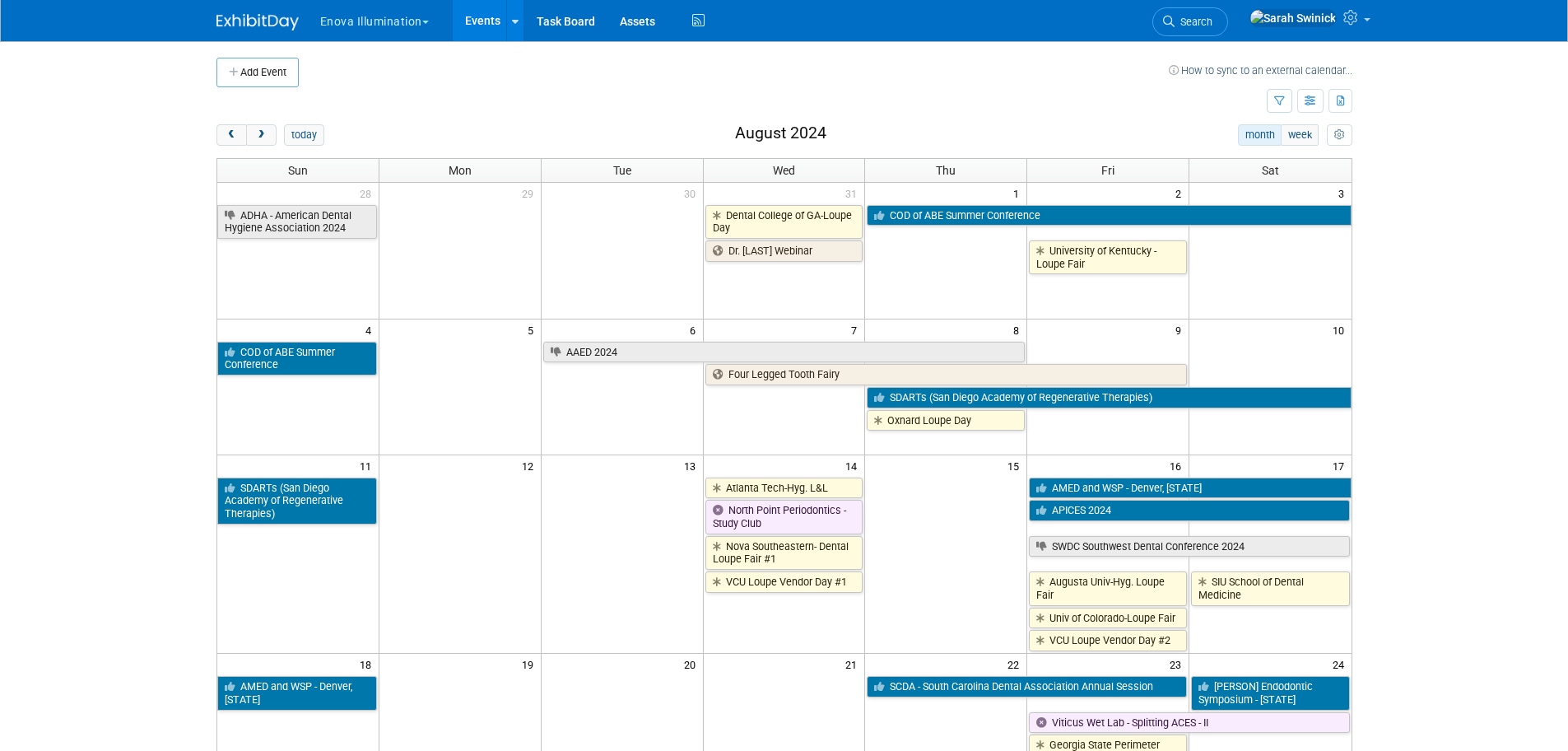 click at bounding box center (261, 135) 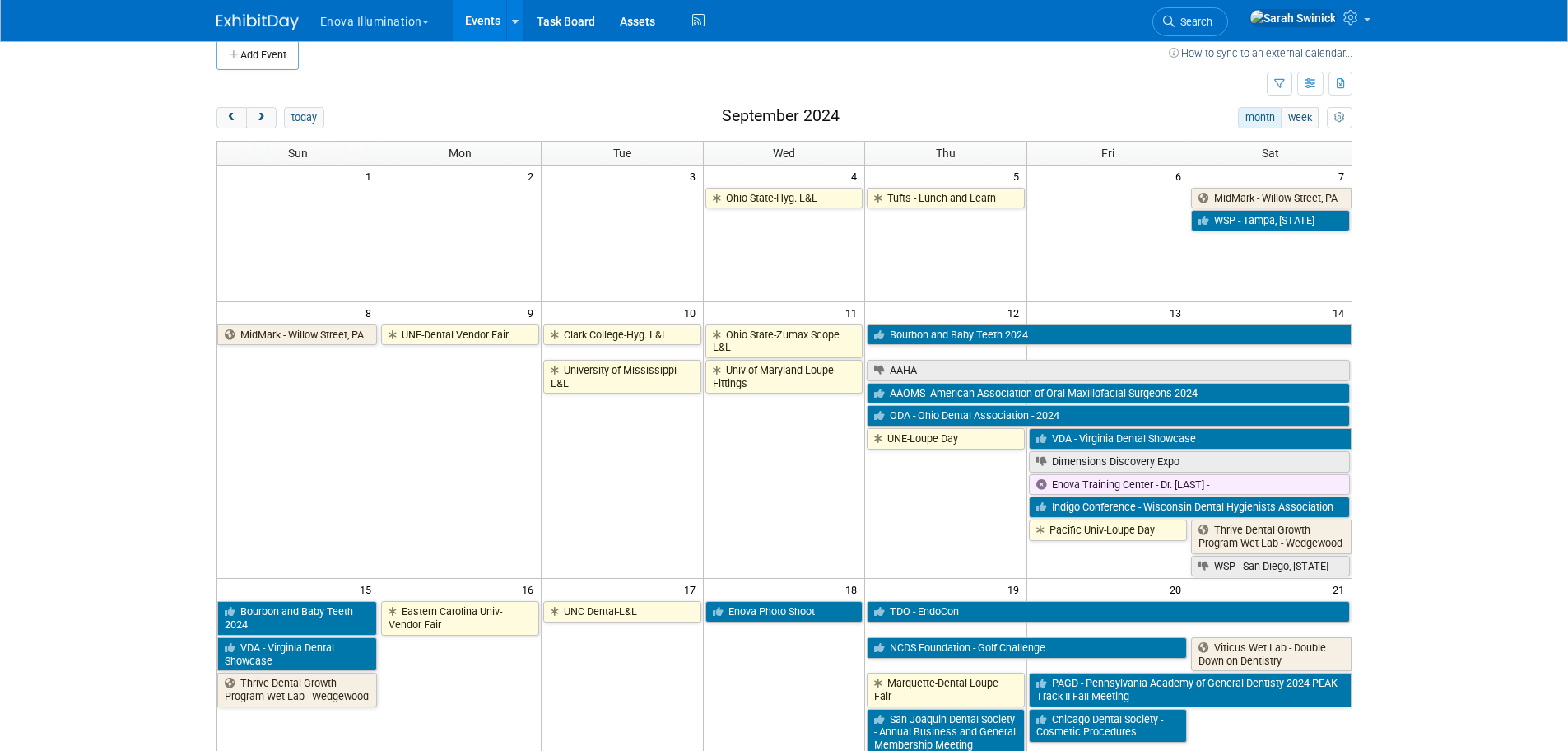scroll, scrollTop: 0, scrollLeft: 0, axis: both 